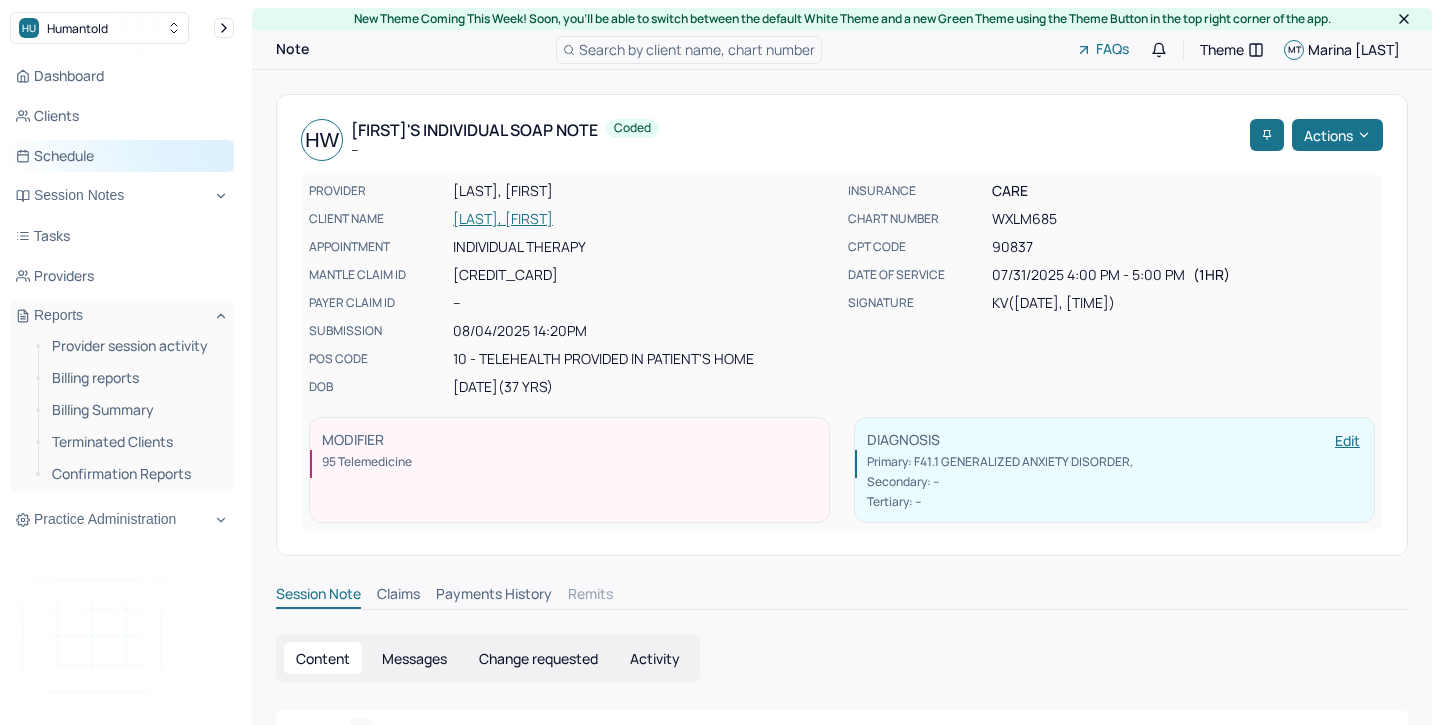 scroll, scrollTop: 64, scrollLeft: 0, axis: vertical 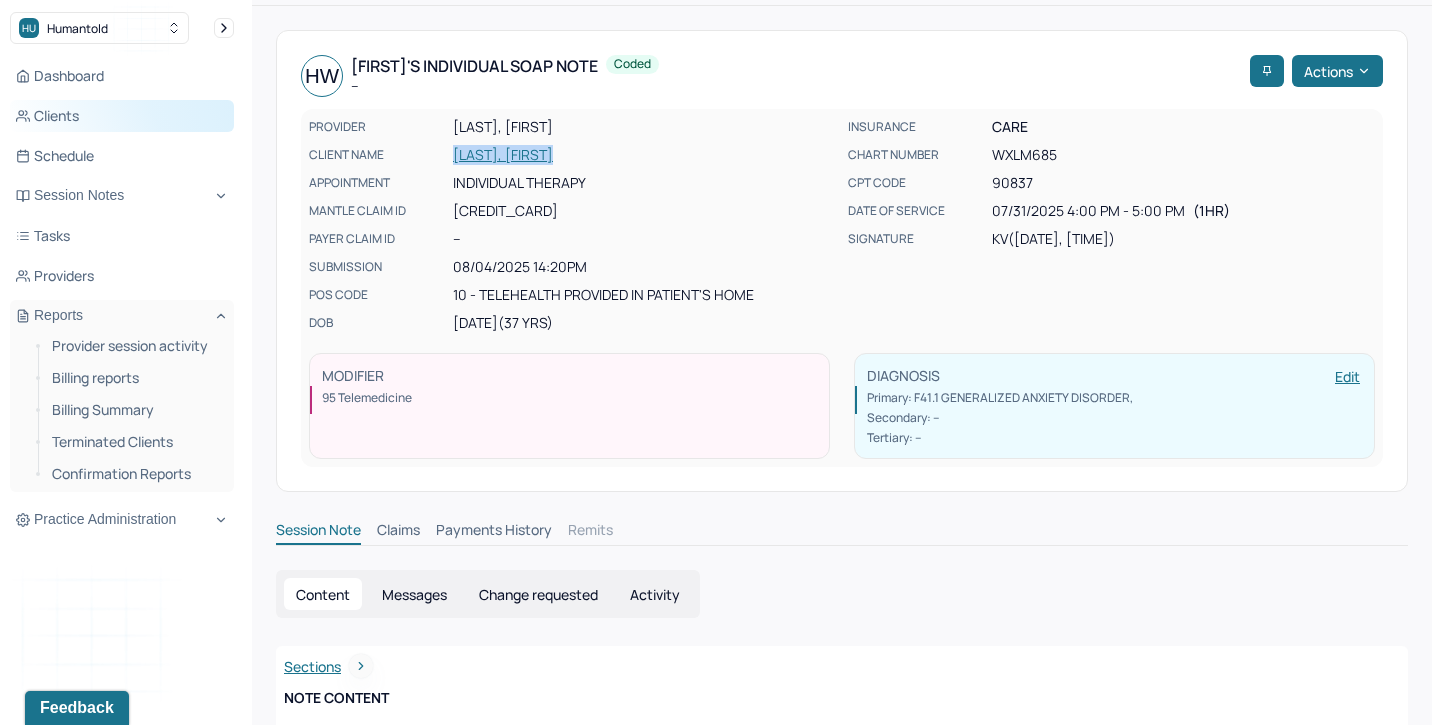 click on "Clients" at bounding box center [122, 116] 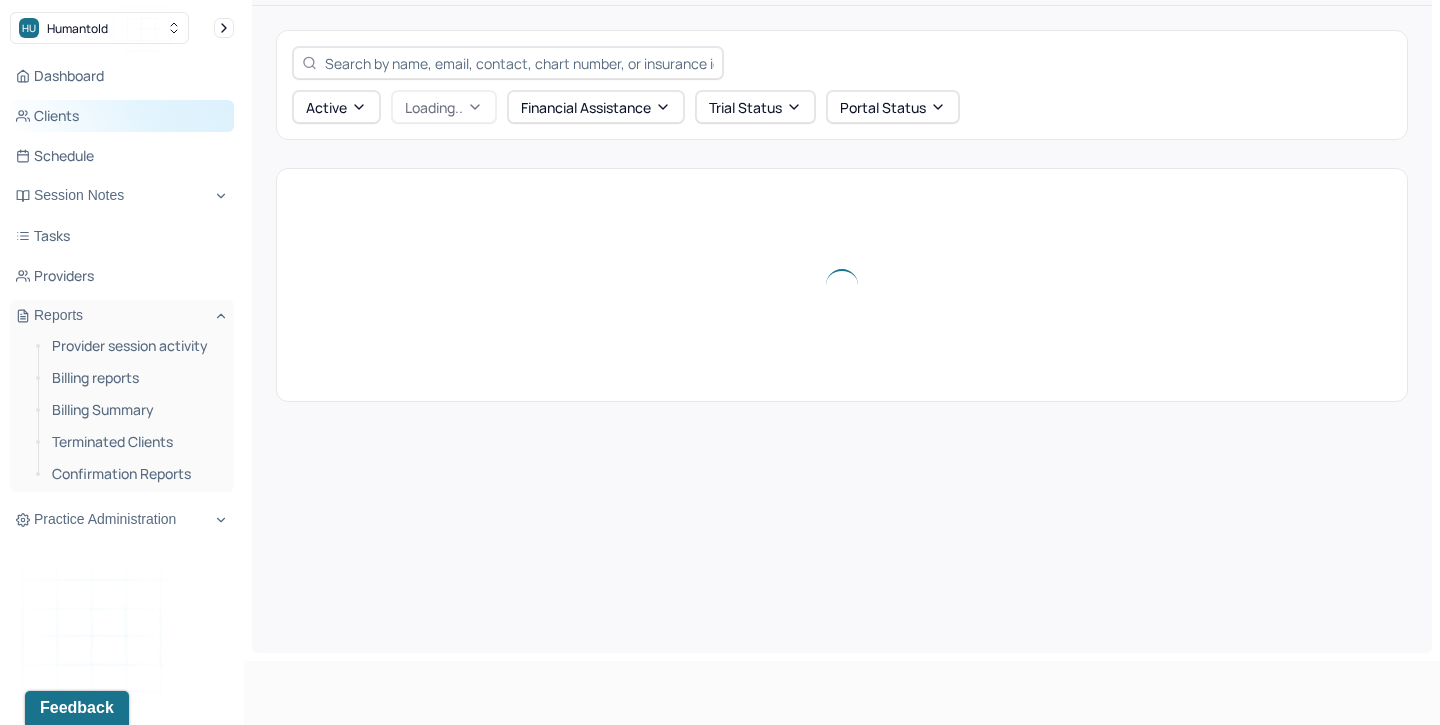 scroll, scrollTop: 0, scrollLeft: 0, axis: both 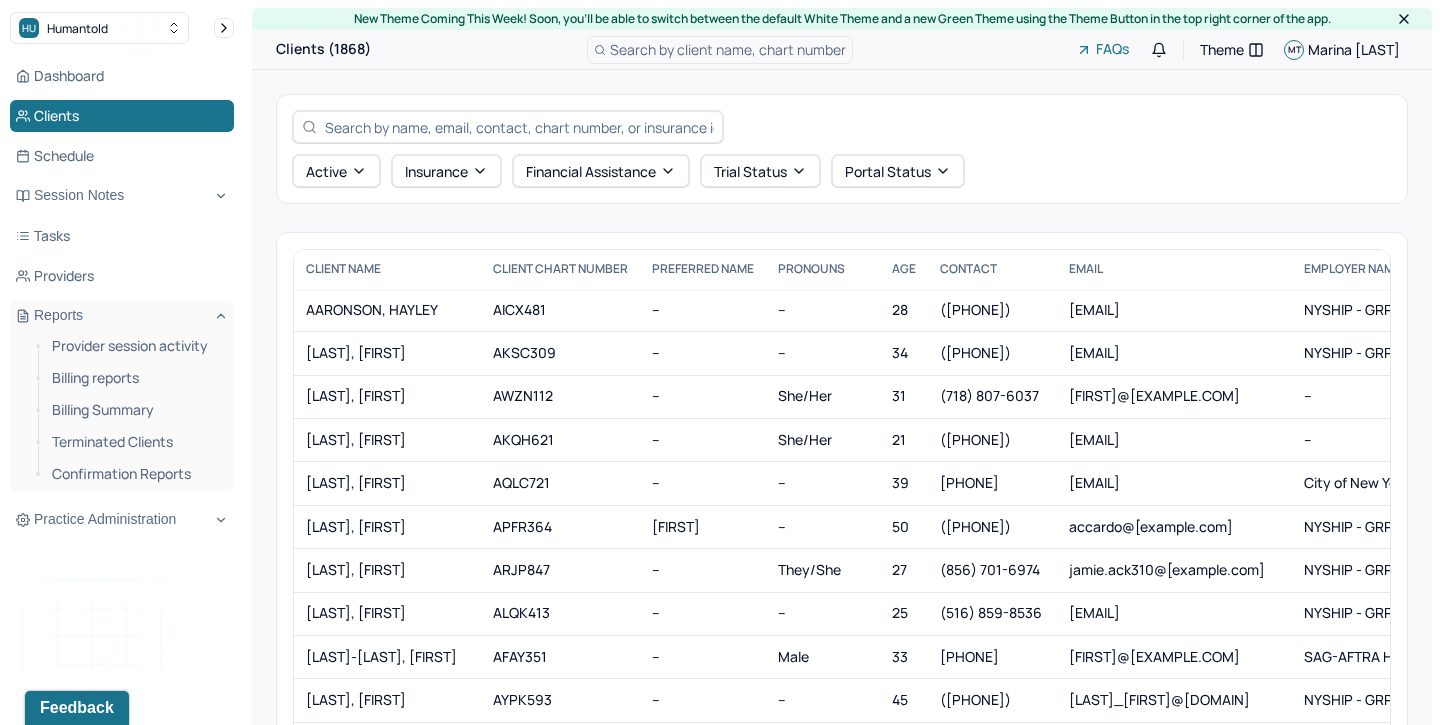 click at bounding box center (519, 127) 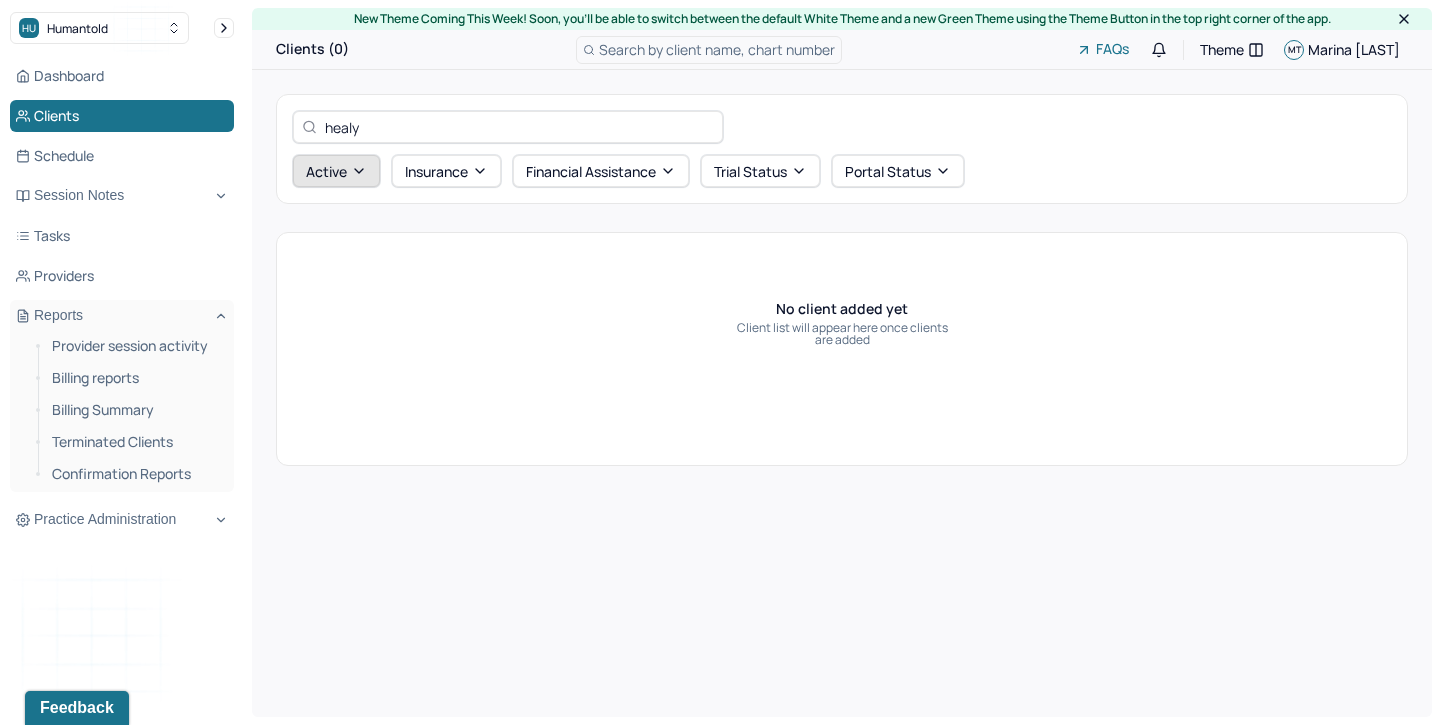type on "healy" 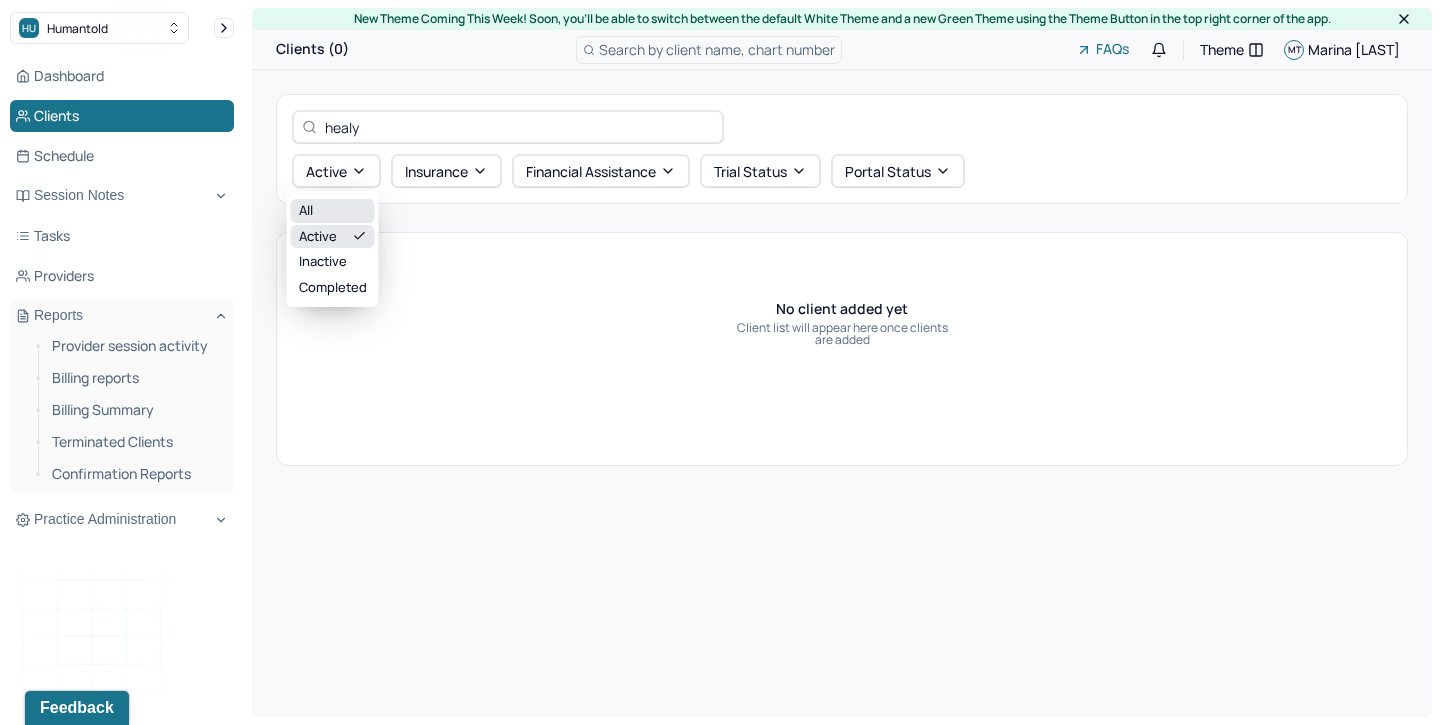 click on "All" at bounding box center (333, 211) 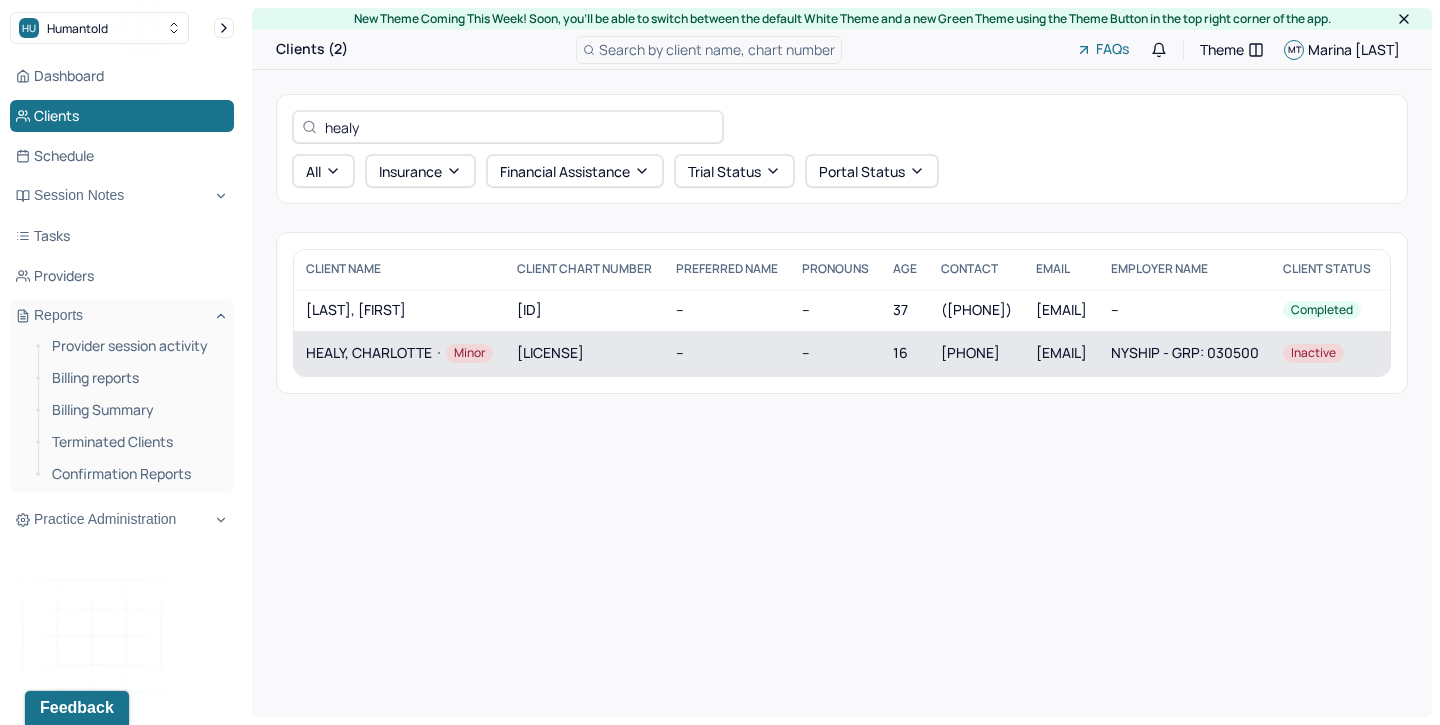 click on "[LAST], [FIRST] Minor" at bounding box center [399, 353] 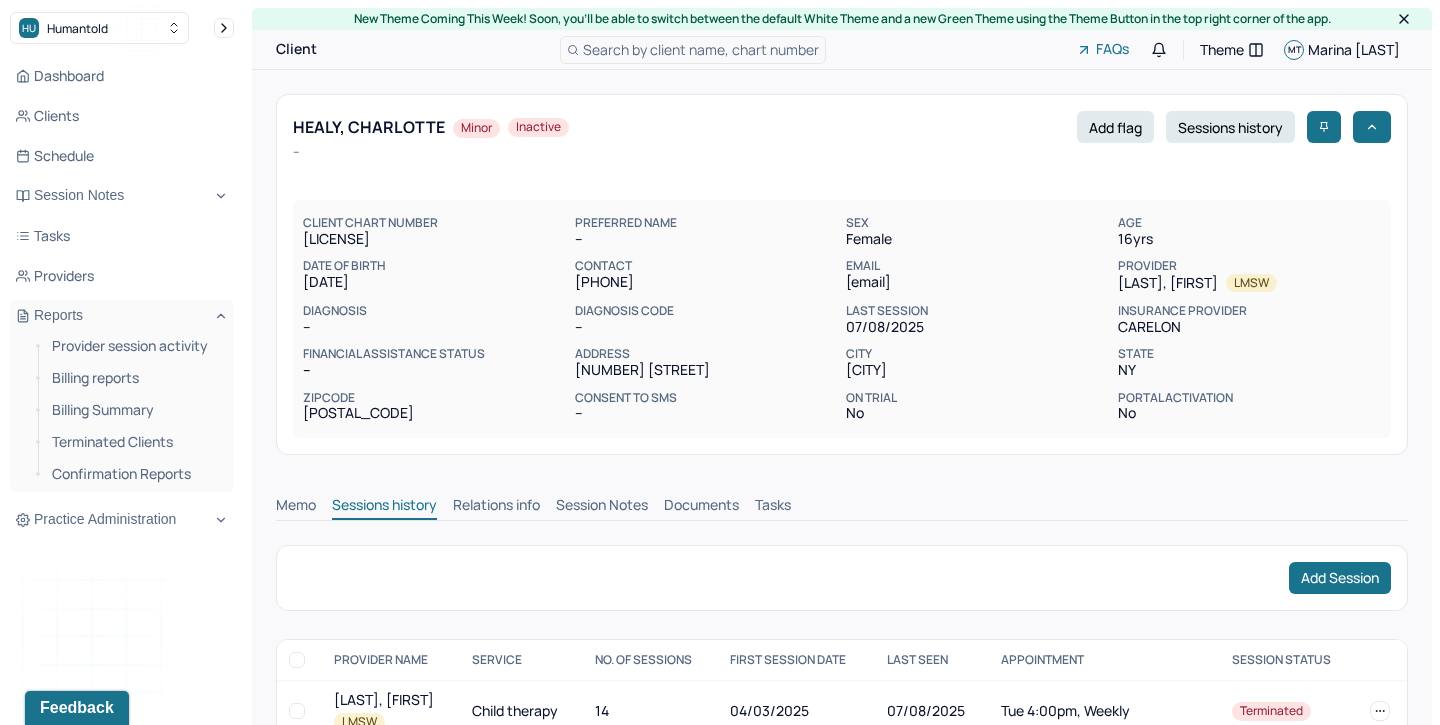click on "Session Notes" at bounding box center (602, 507) 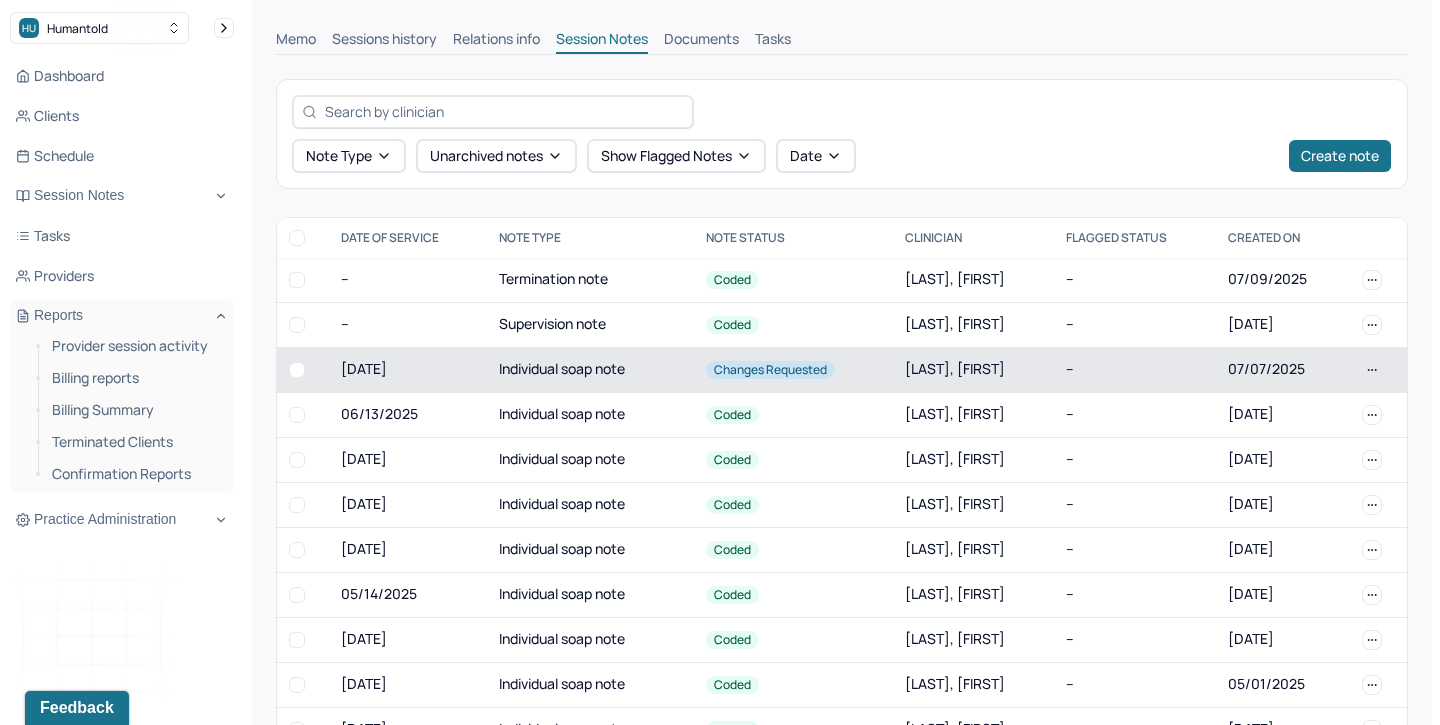 click on "Individual soap note" at bounding box center (590, 369) 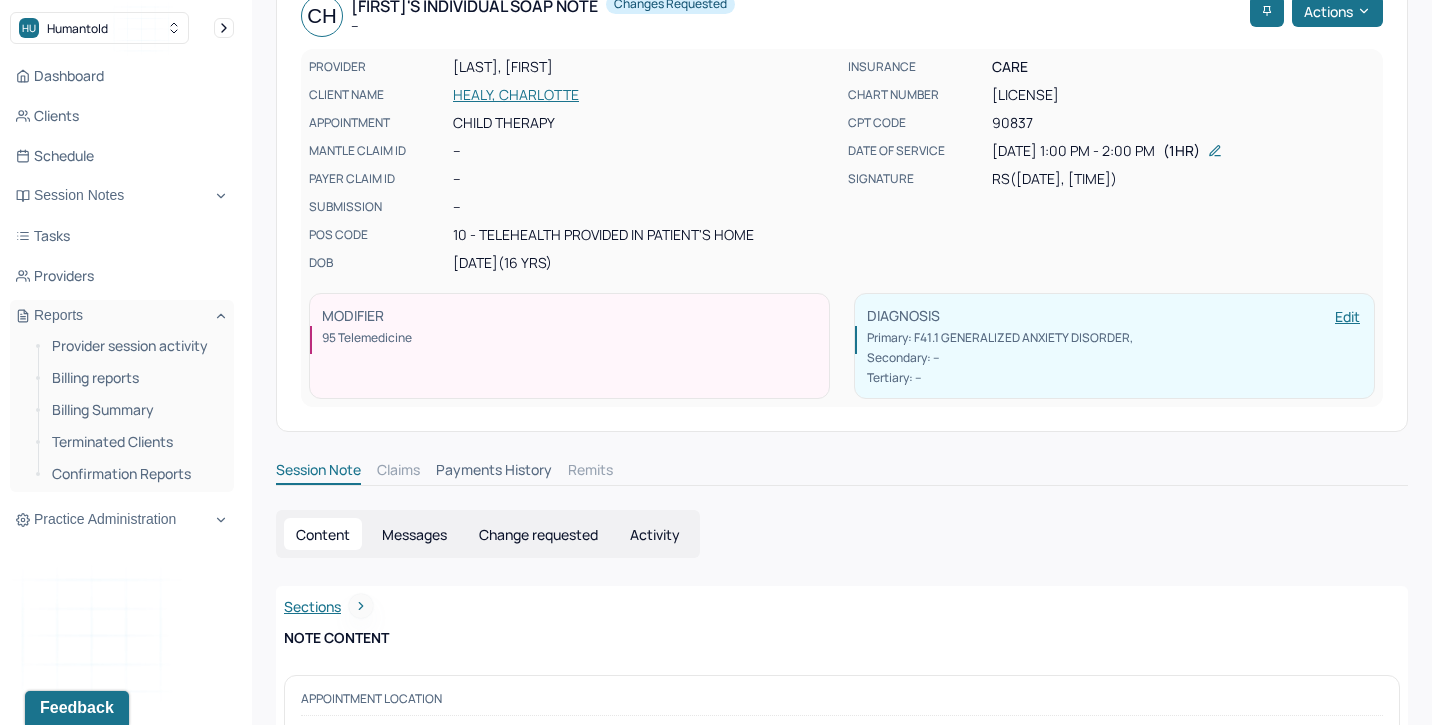 scroll, scrollTop: 0, scrollLeft: 0, axis: both 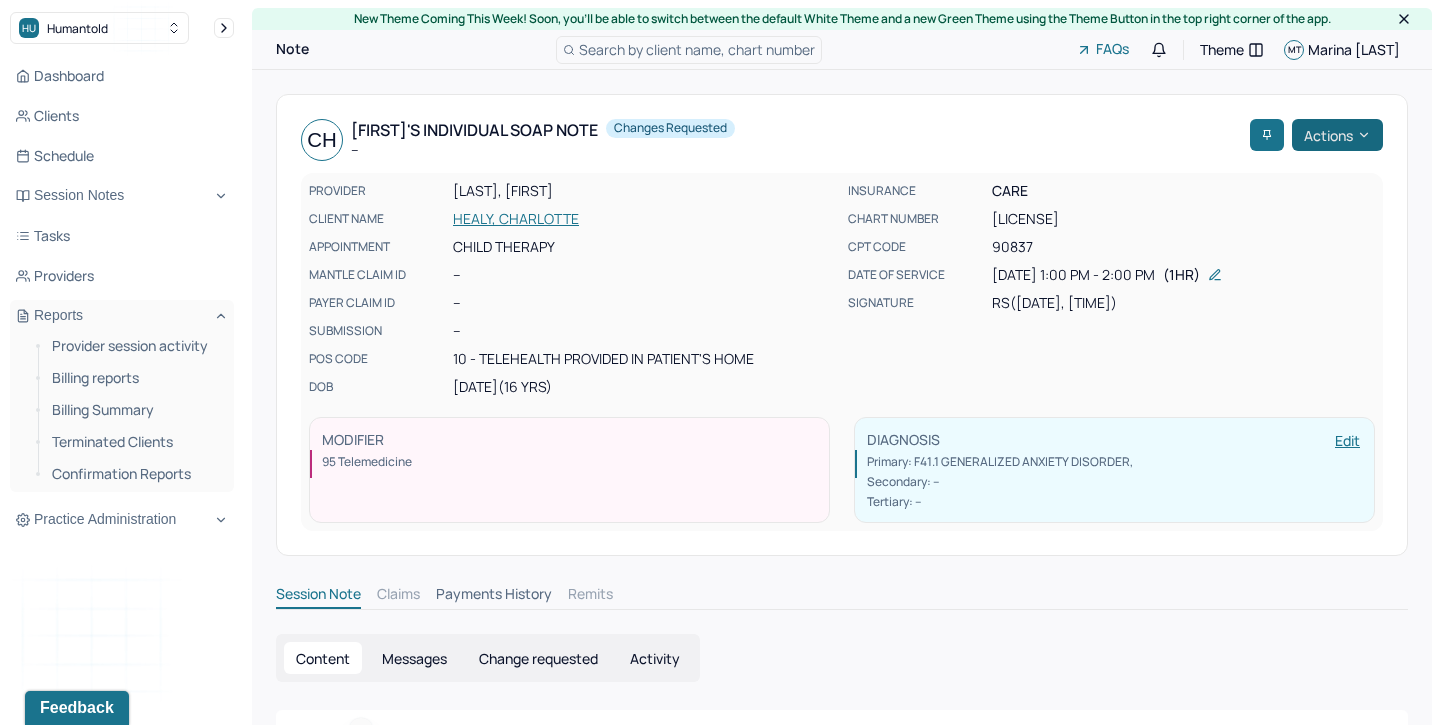 click on "Actions" at bounding box center (1337, 135) 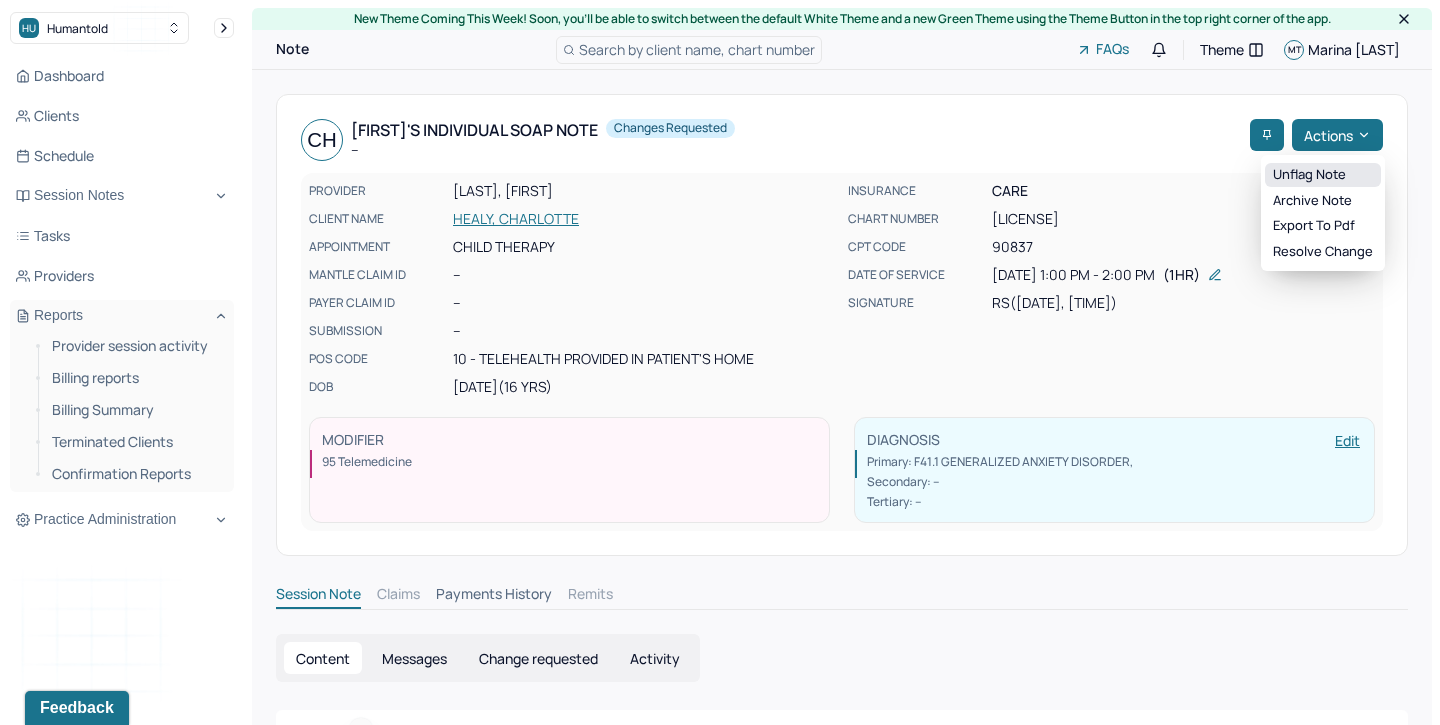 click on "Unflag note" at bounding box center (1323, 175) 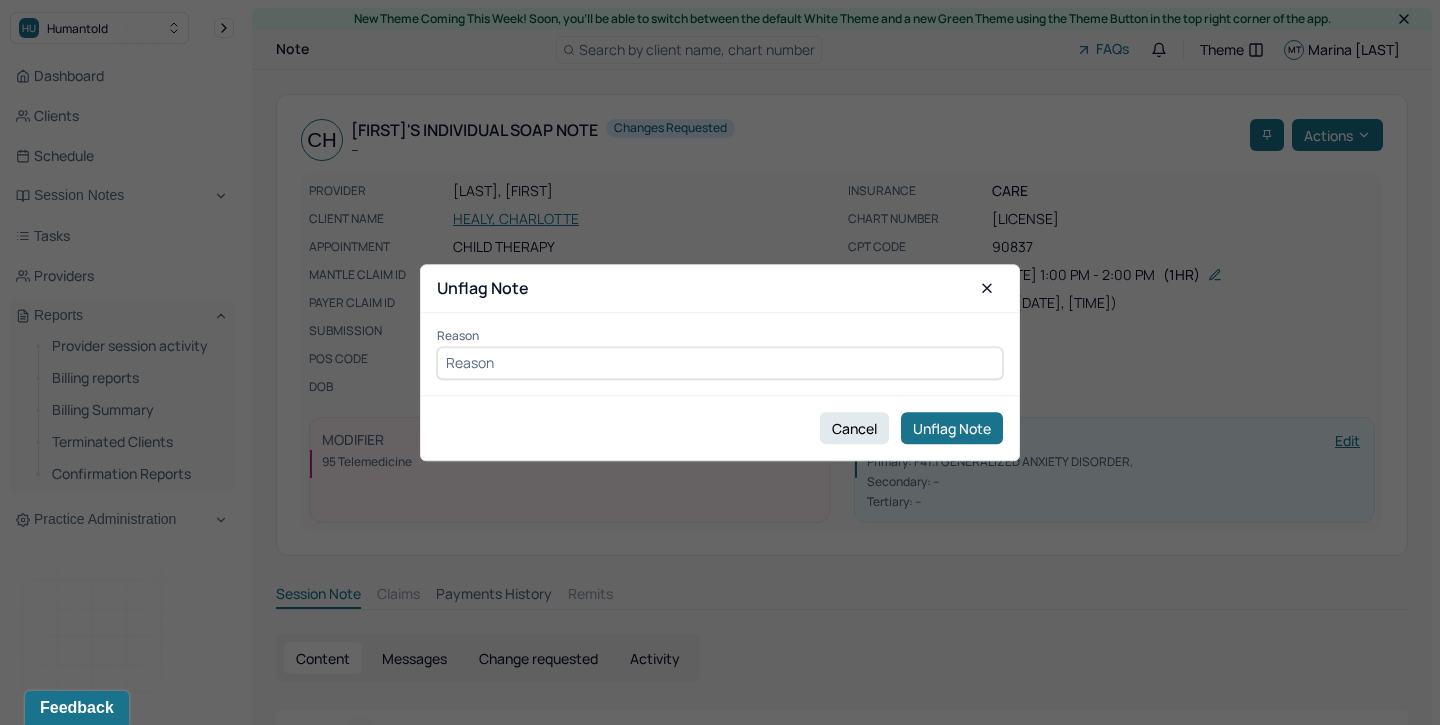click at bounding box center [720, 363] 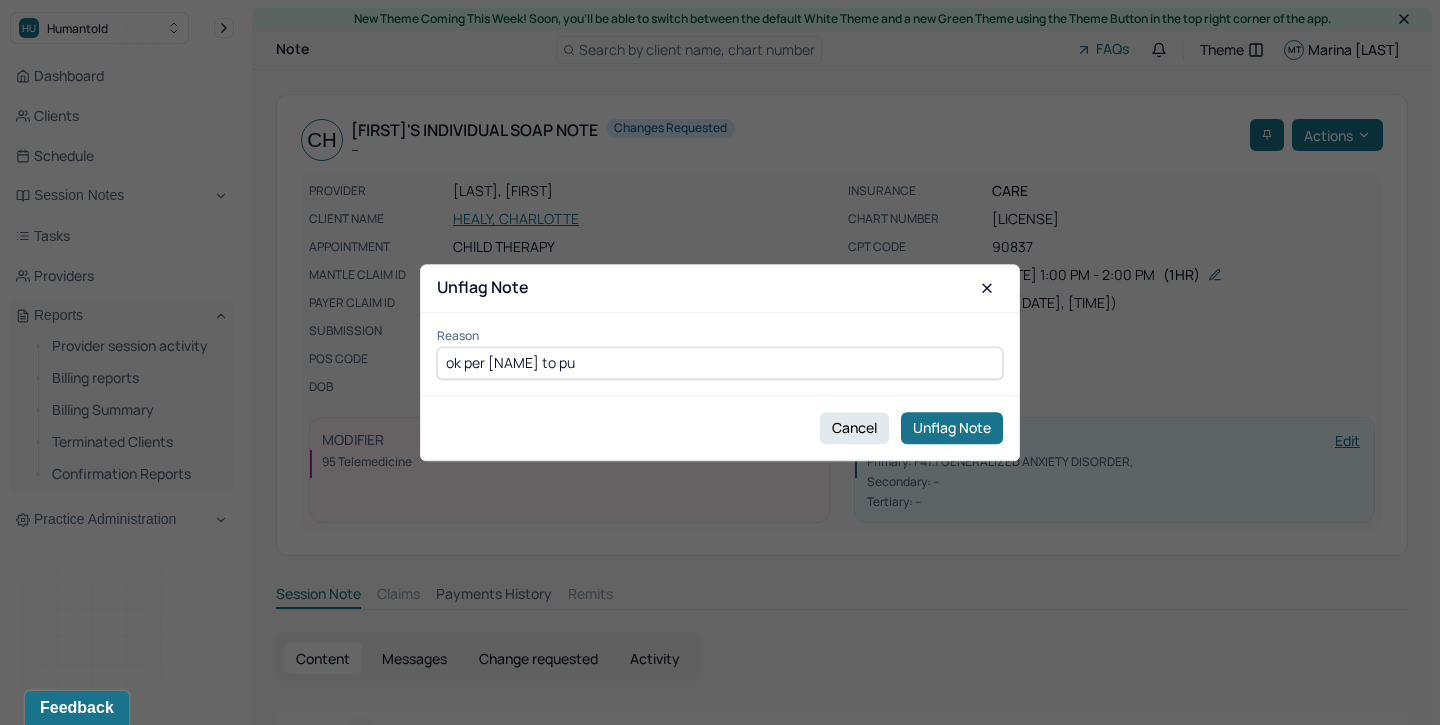 drag, startPoint x: 512, startPoint y: 364, endPoint x: 396, endPoint y: 364, distance: 116 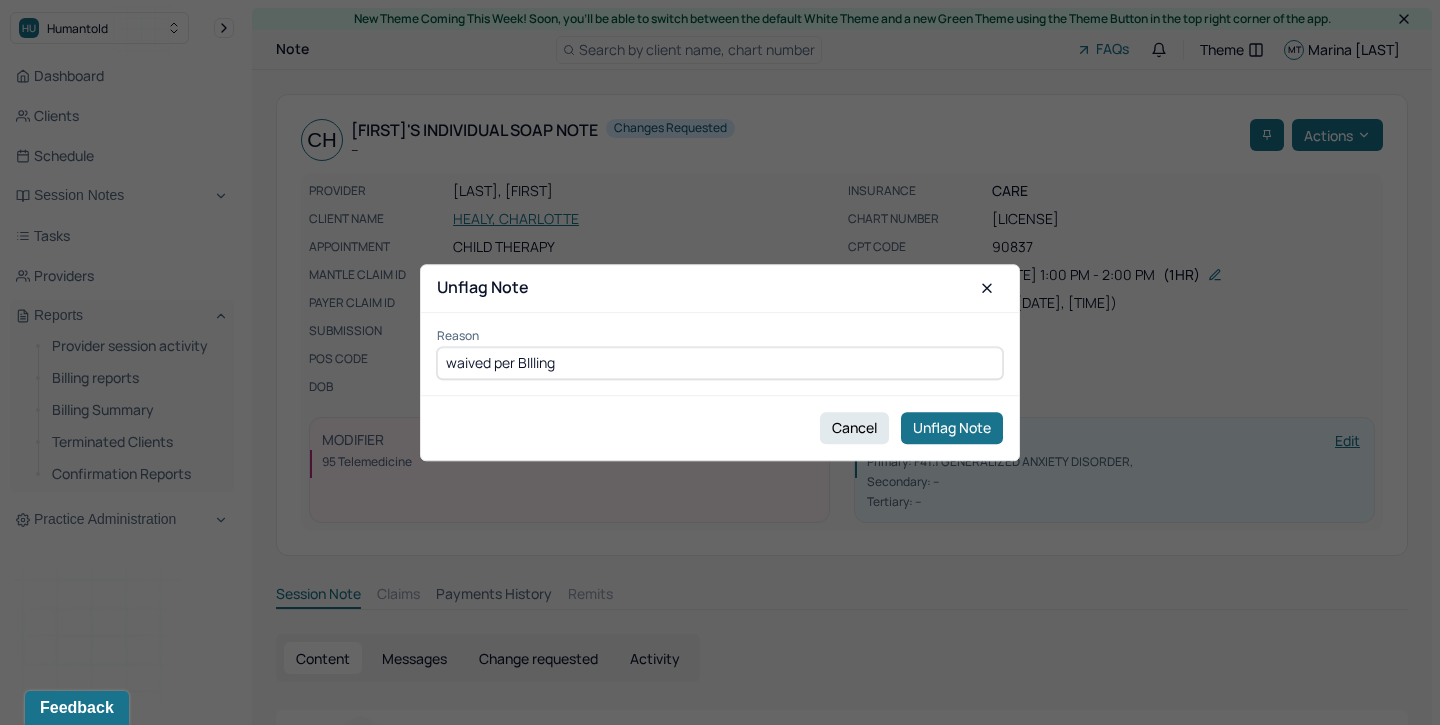 drag, startPoint x: 586, startPoint y: 360, endPoint x: 425, endPoint y: 360, distance: 161 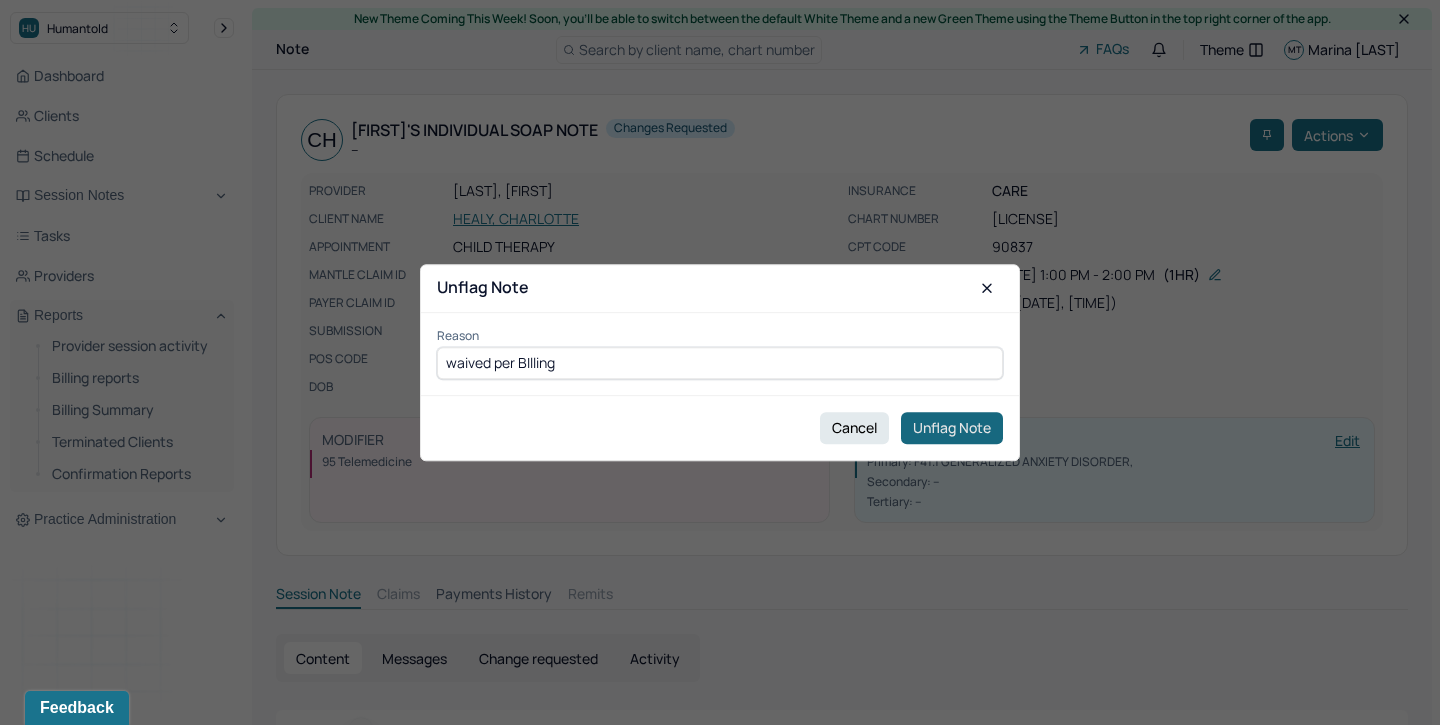 type on "waived per BIlling" 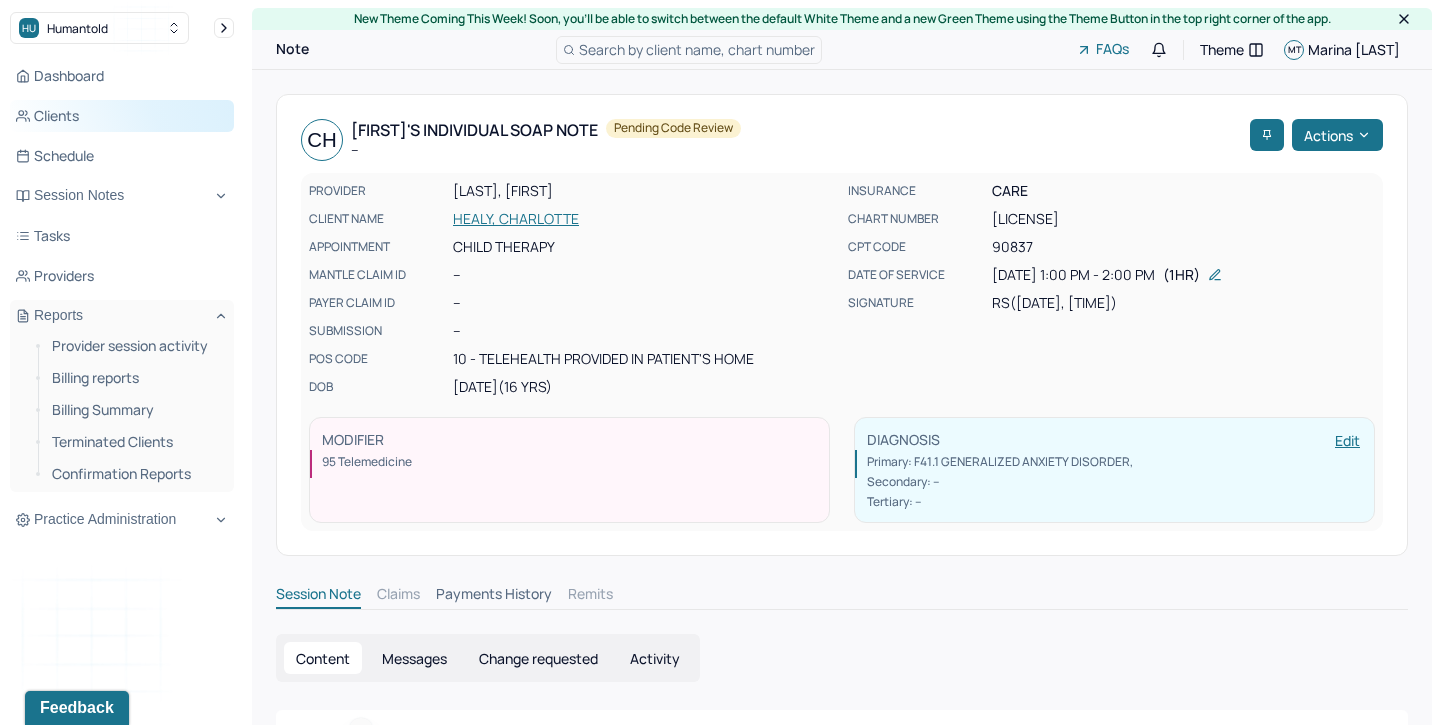 click on "Clients" at bounding box center [122, 116] 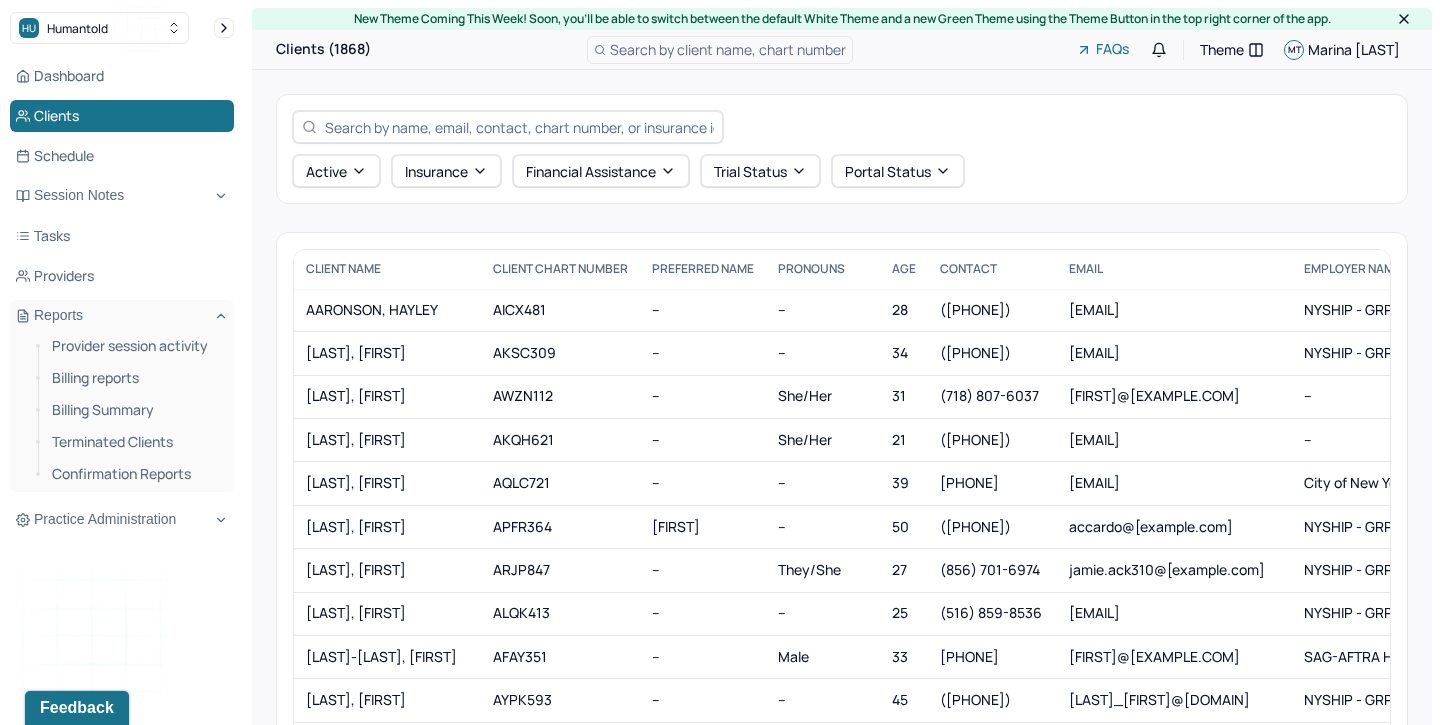 click at bounding box center [519, 127] 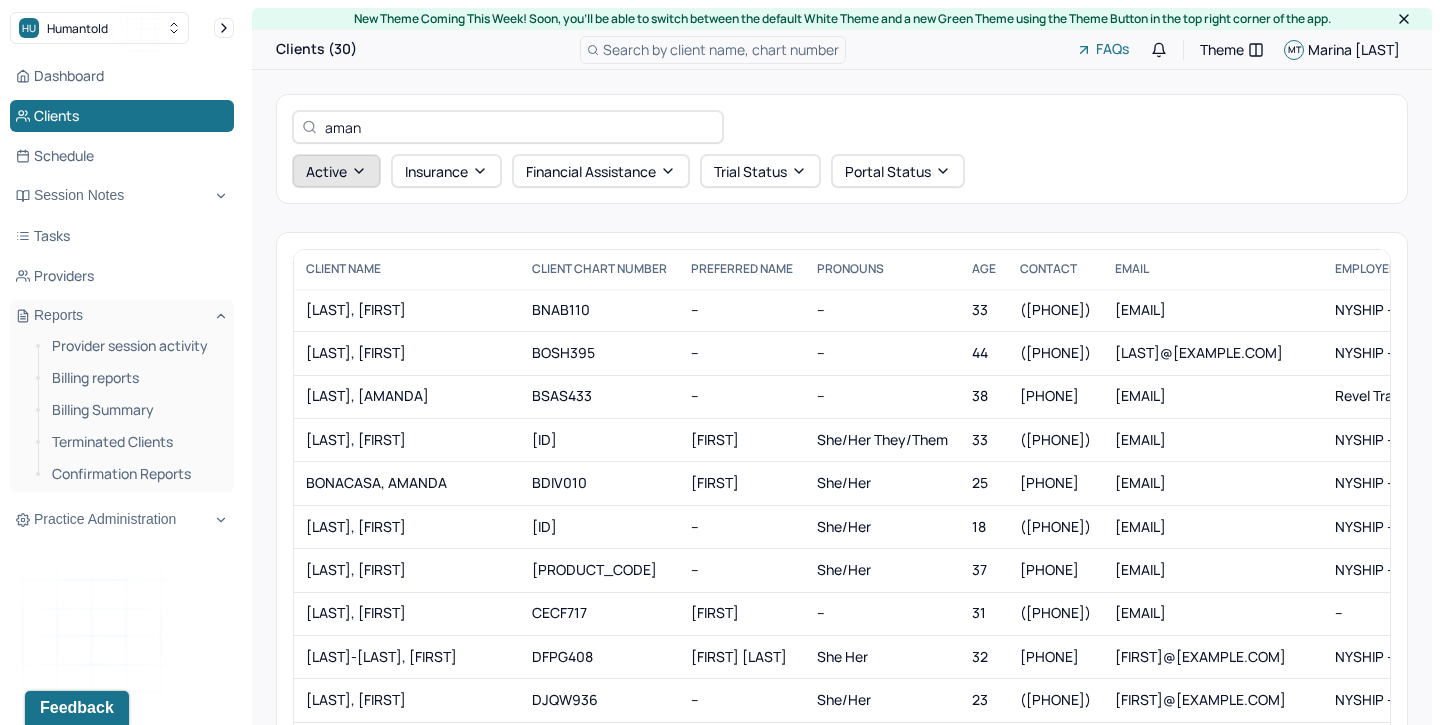 click on "Active" at bounding box center [336, 171] 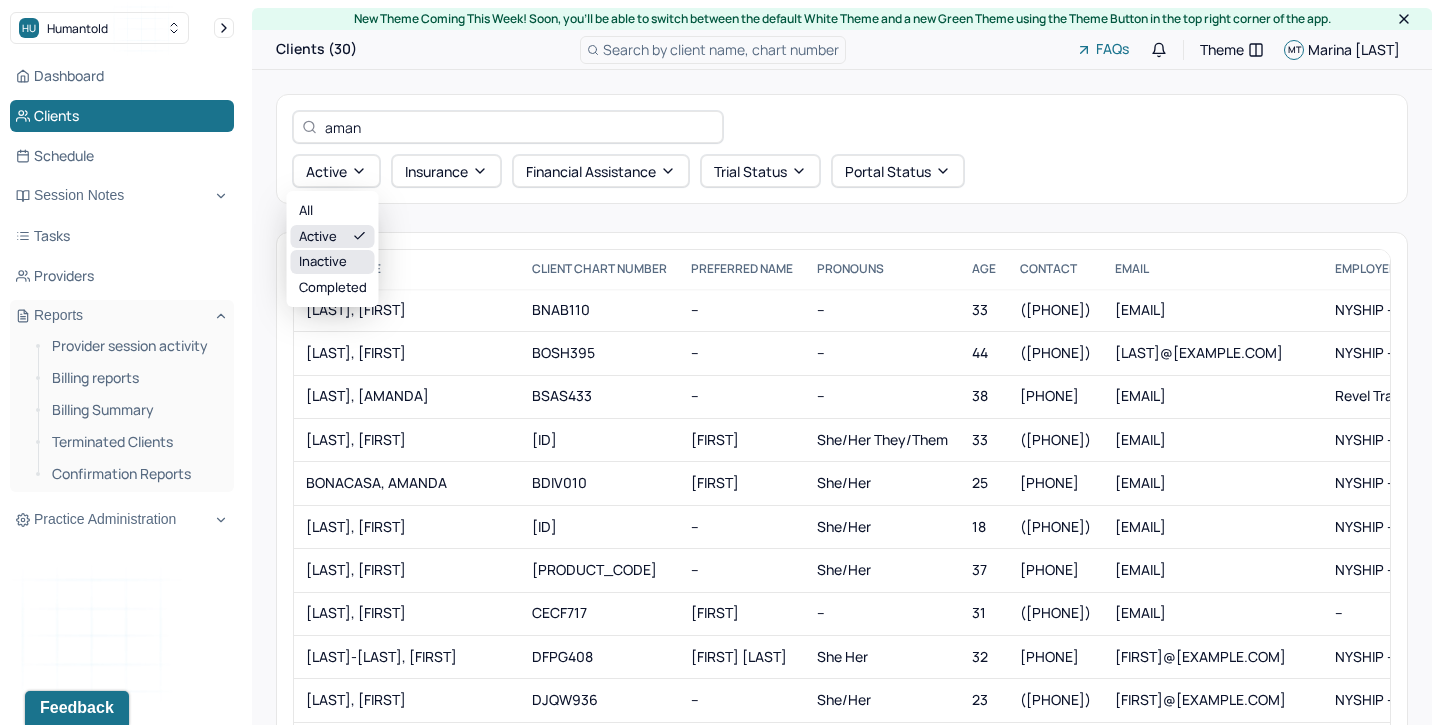 click on "inactive" at bounding box center [333, 262] 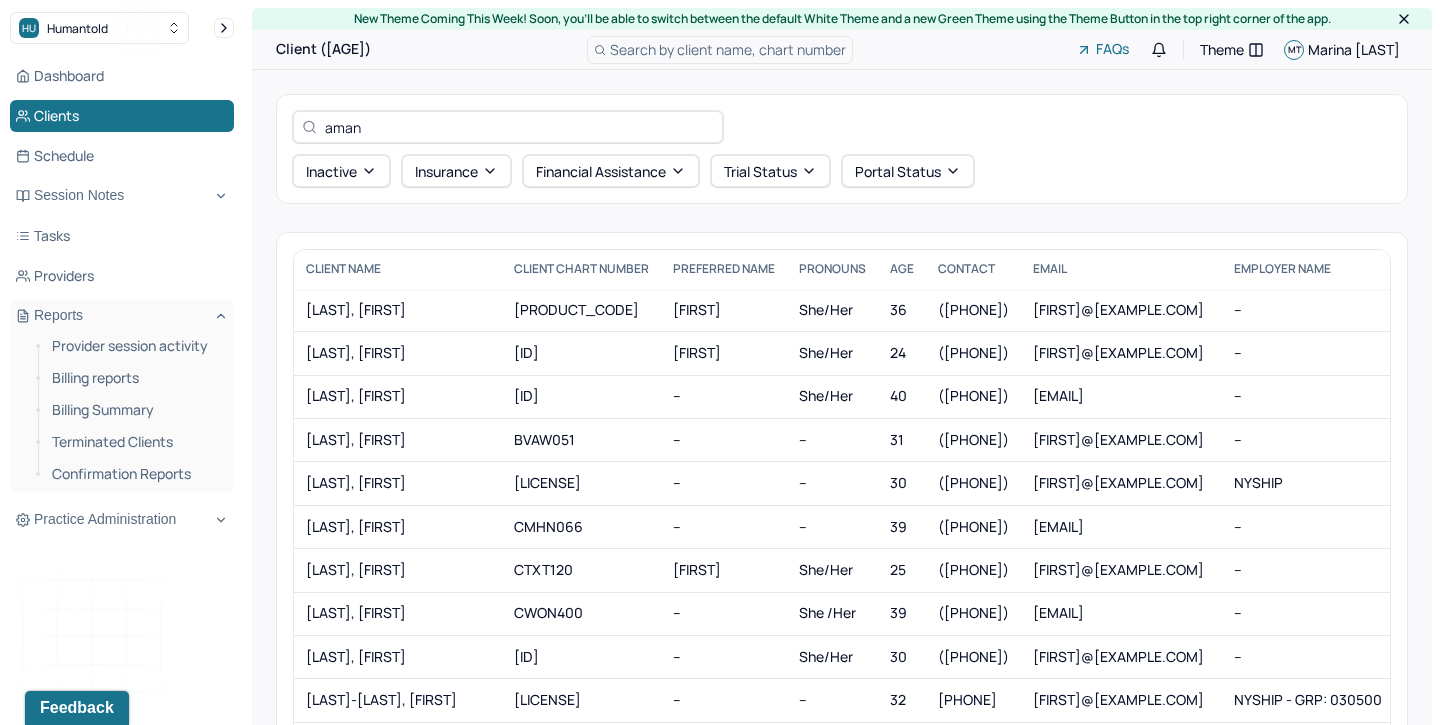 click on "aman" at bounding box center [508, 127] 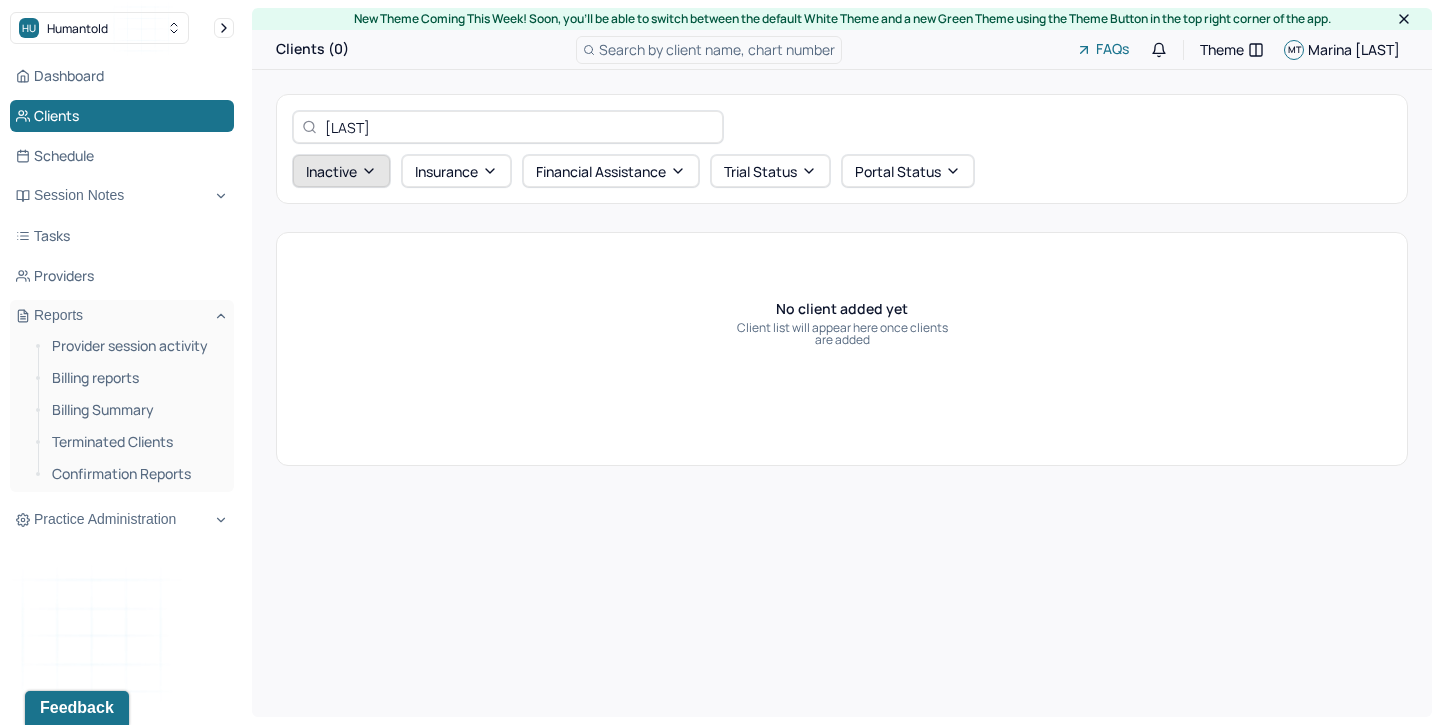 type on "[LAST]" 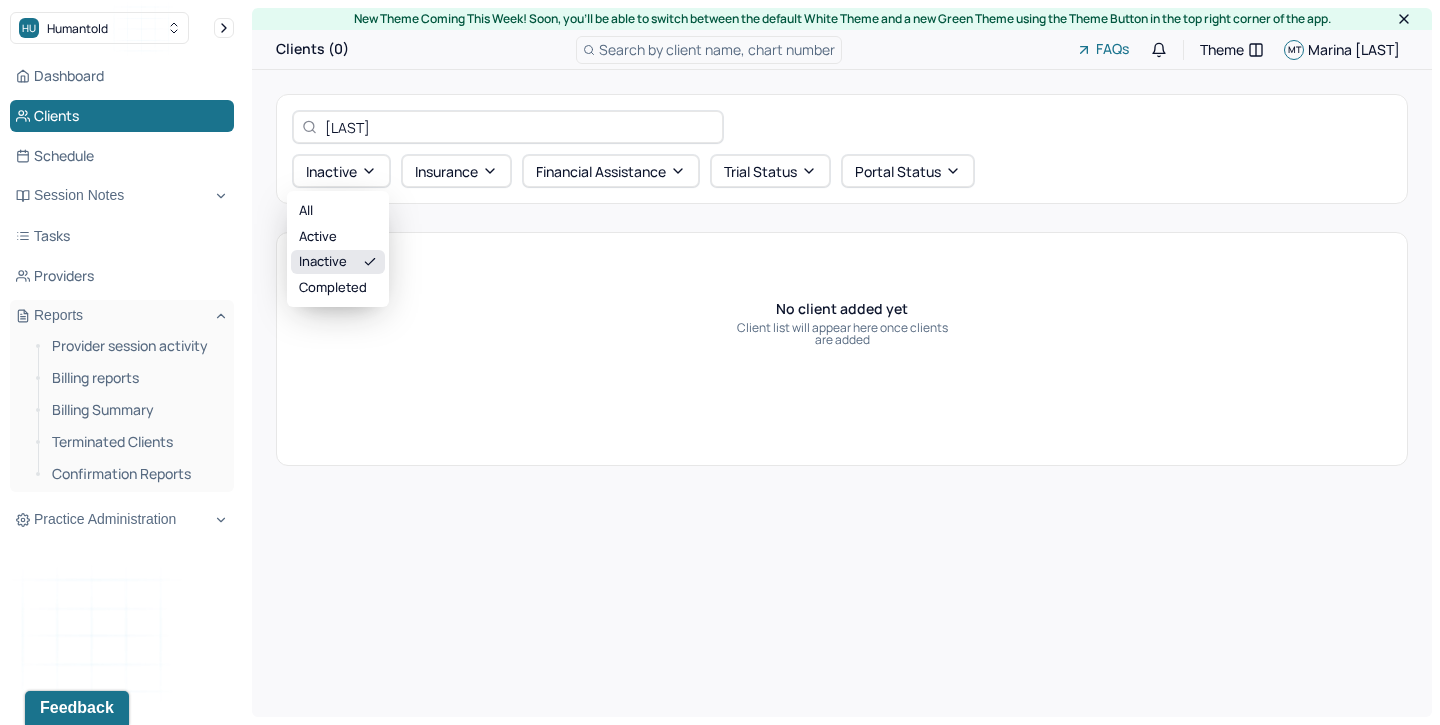 click on "All active inactive completed" at bounding box center (338, 249) 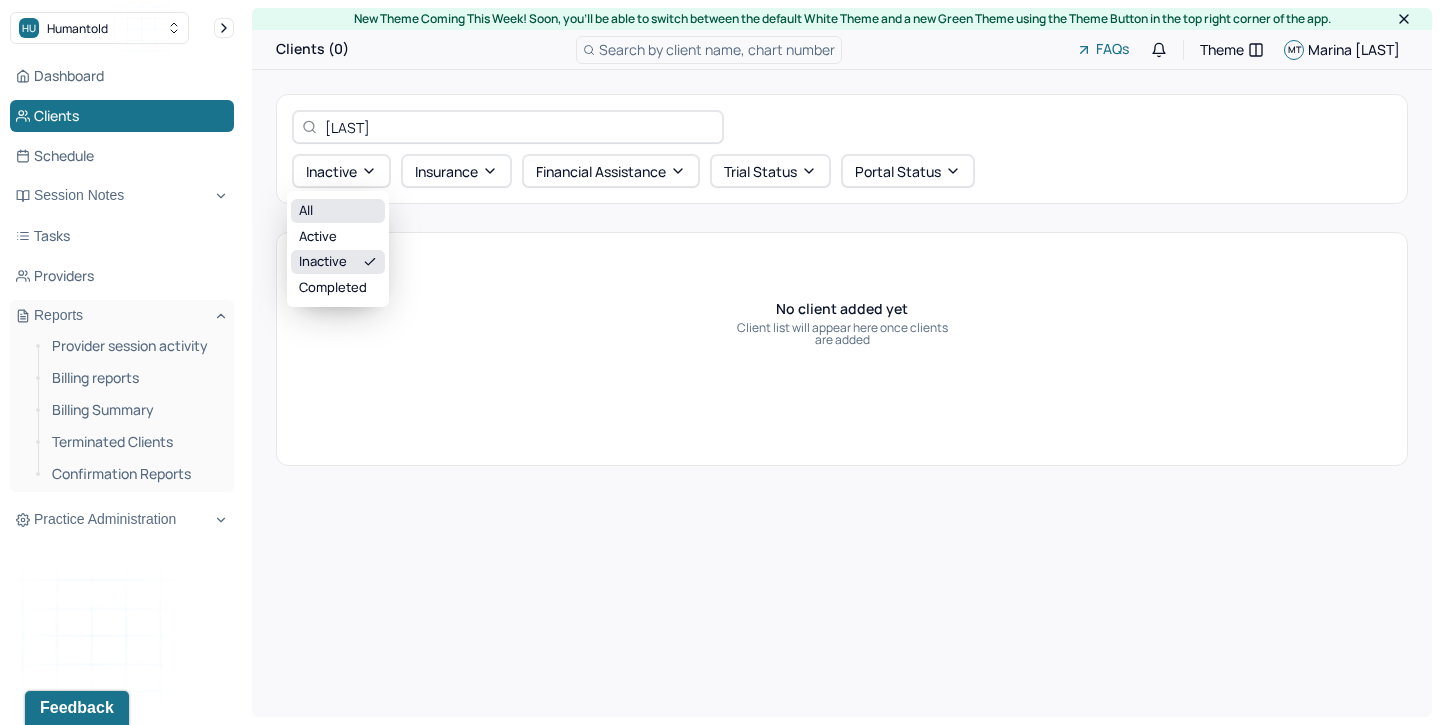 click on "All" at bounding box center (338, 211) 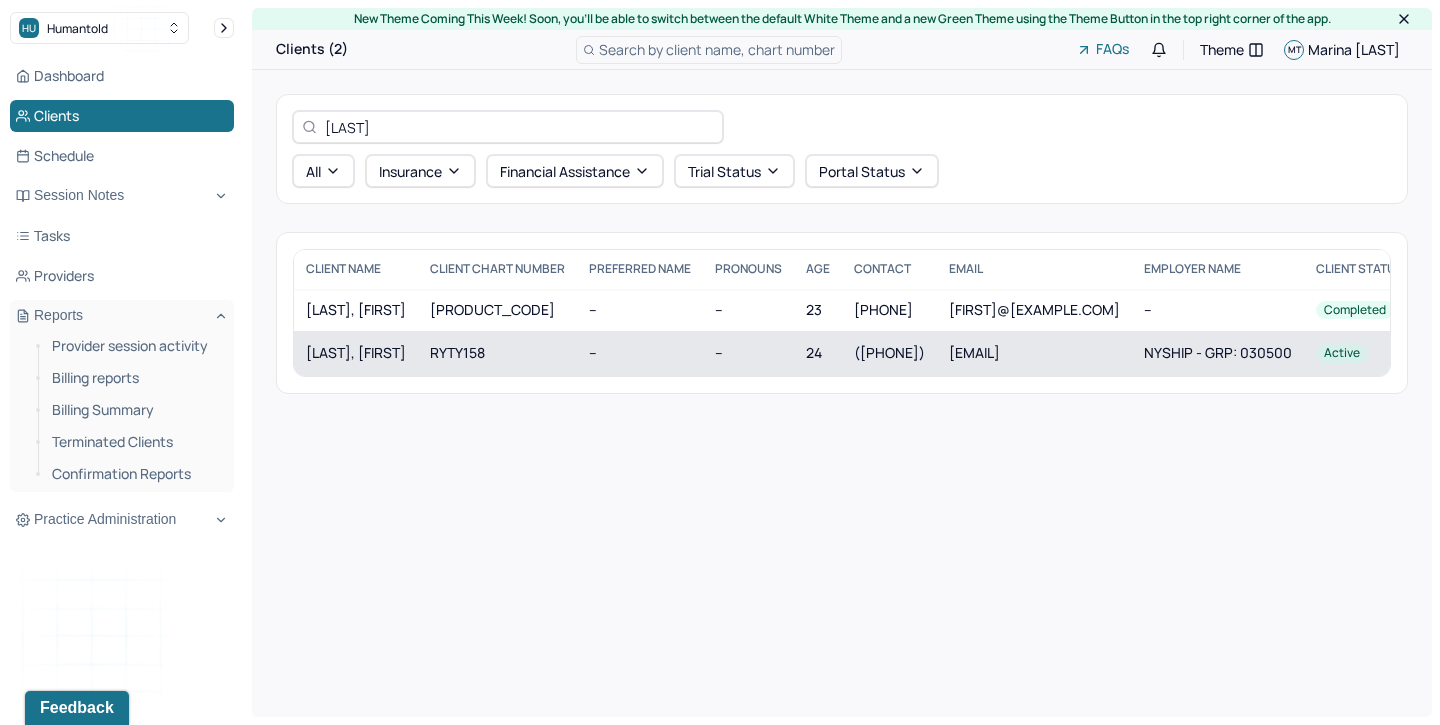 click on "[LAST], [FIRST]" at bounding box center [356, 353] 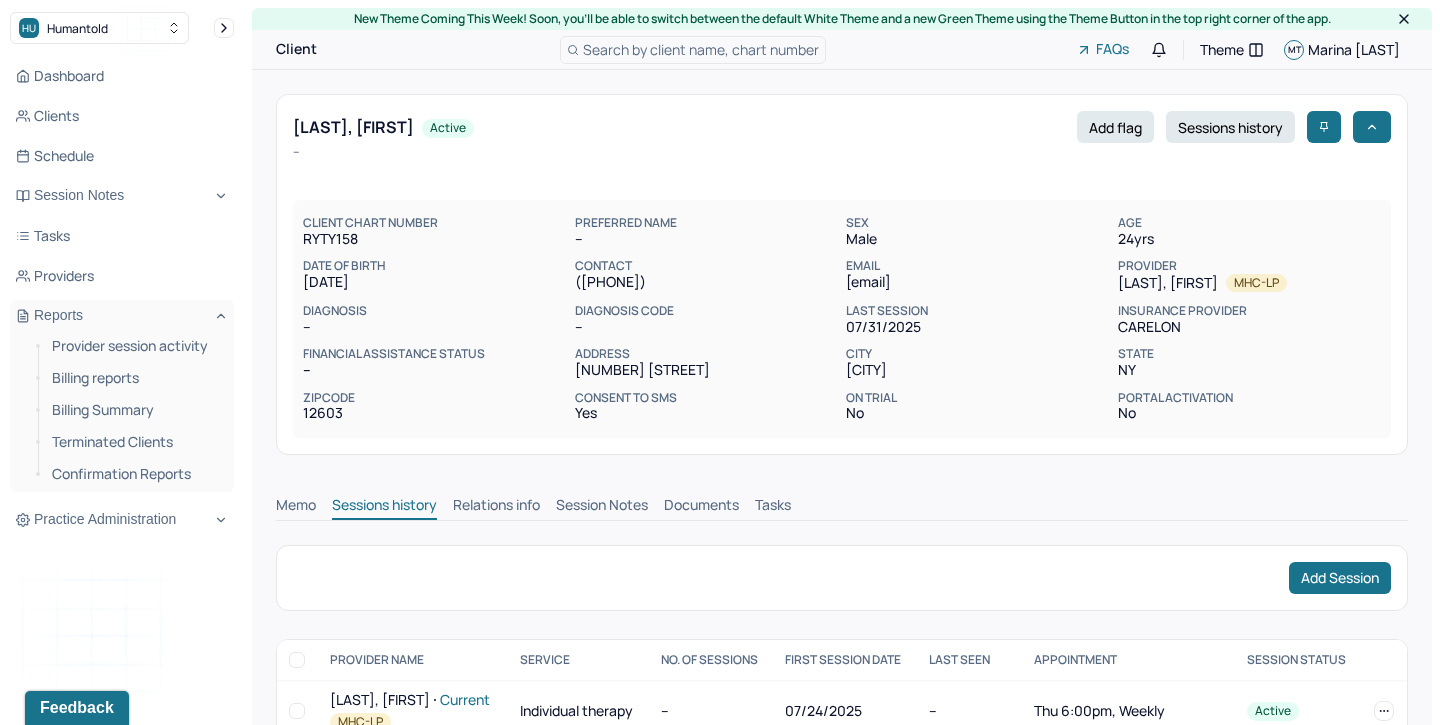 click on "Session Notes" at bounding box center (602, 507) 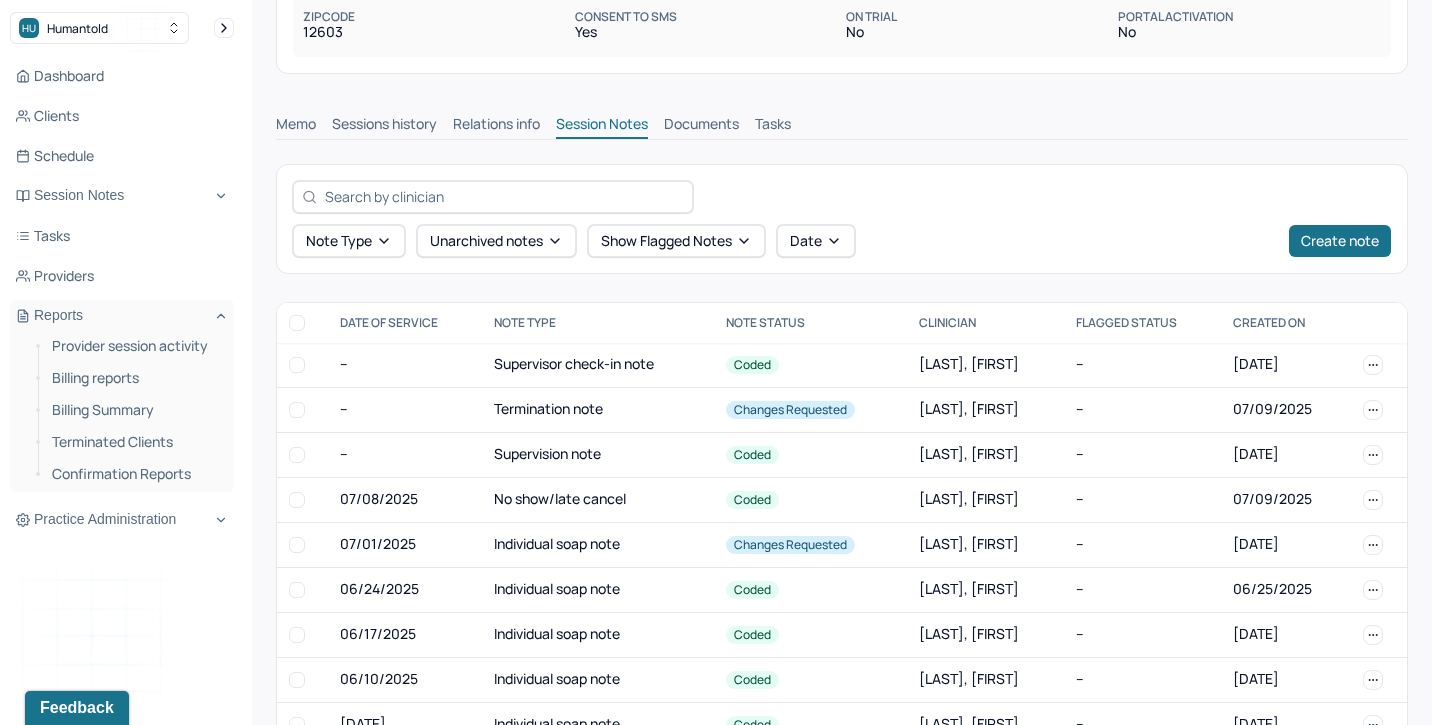 scroll, scrollTop: 384, scrollLeft: 0, axis: vertical 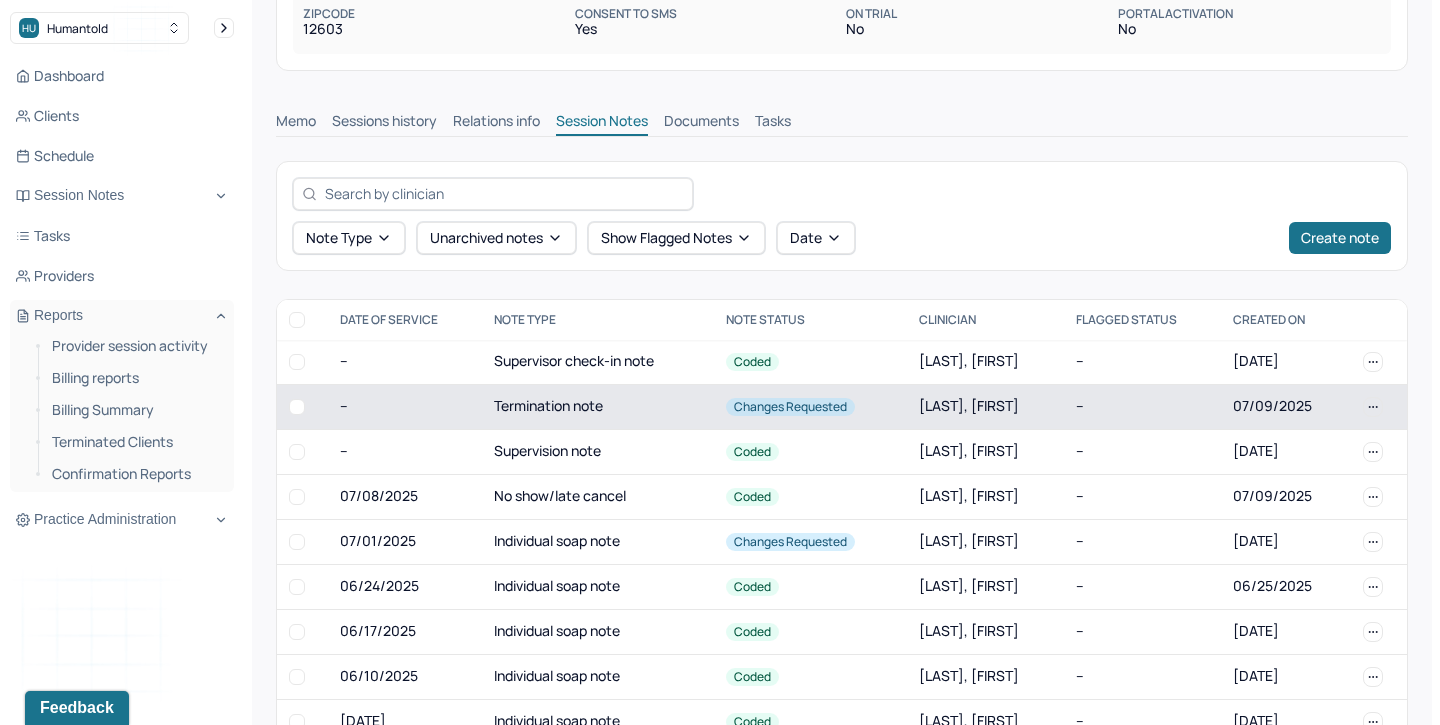 click on "Termination note" at bounding box center [598, 406] 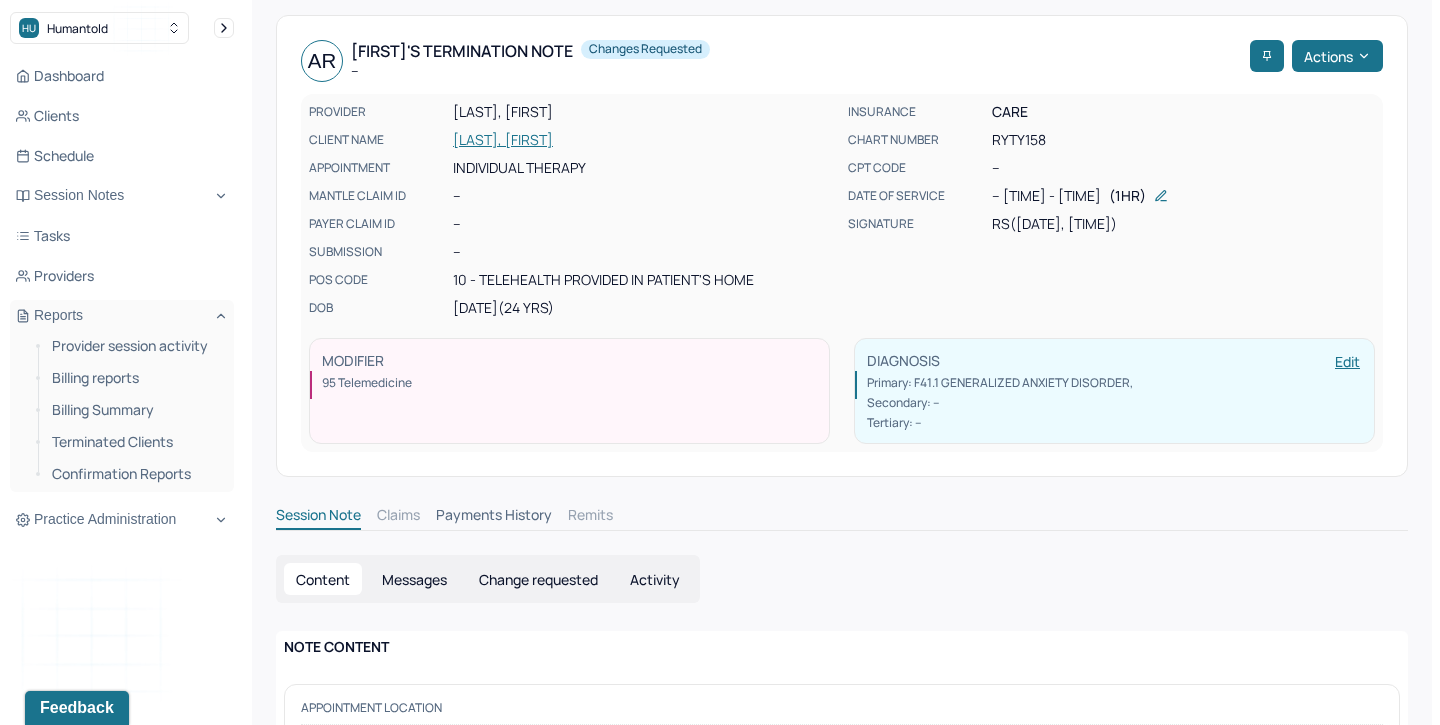 scroll, scrollTop: 75, scrollLeft: 0, axis: vertical 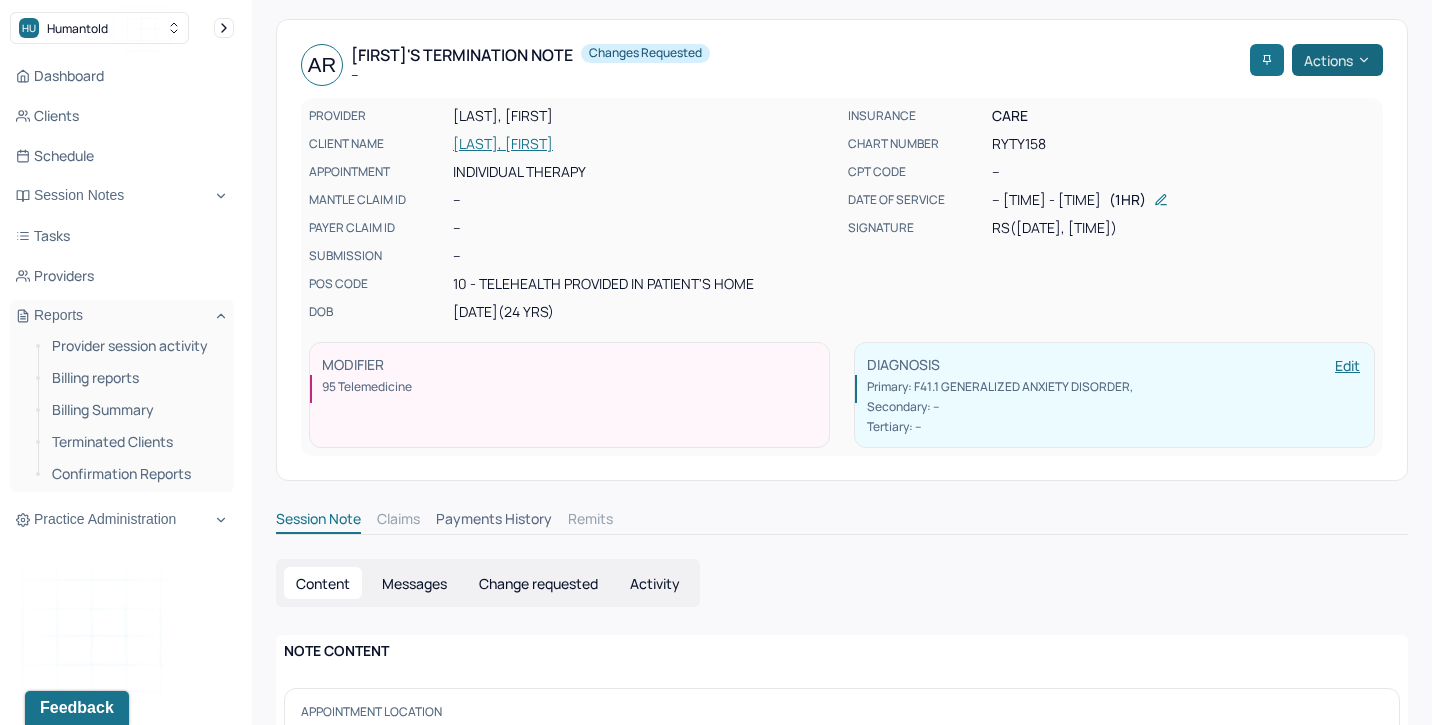 click on "Actions" at bounding box center [1337, 60] 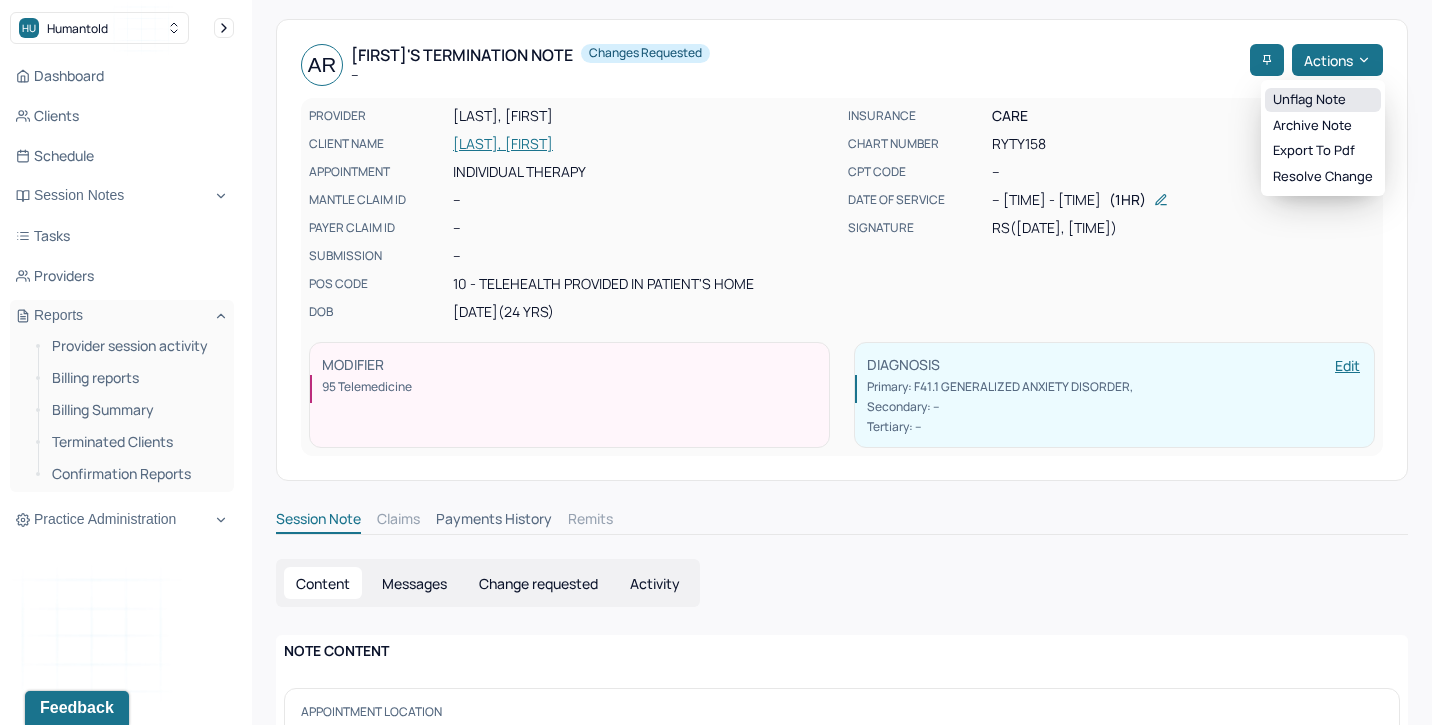 click on "Unflag note" at bounding box center [1323, 100] 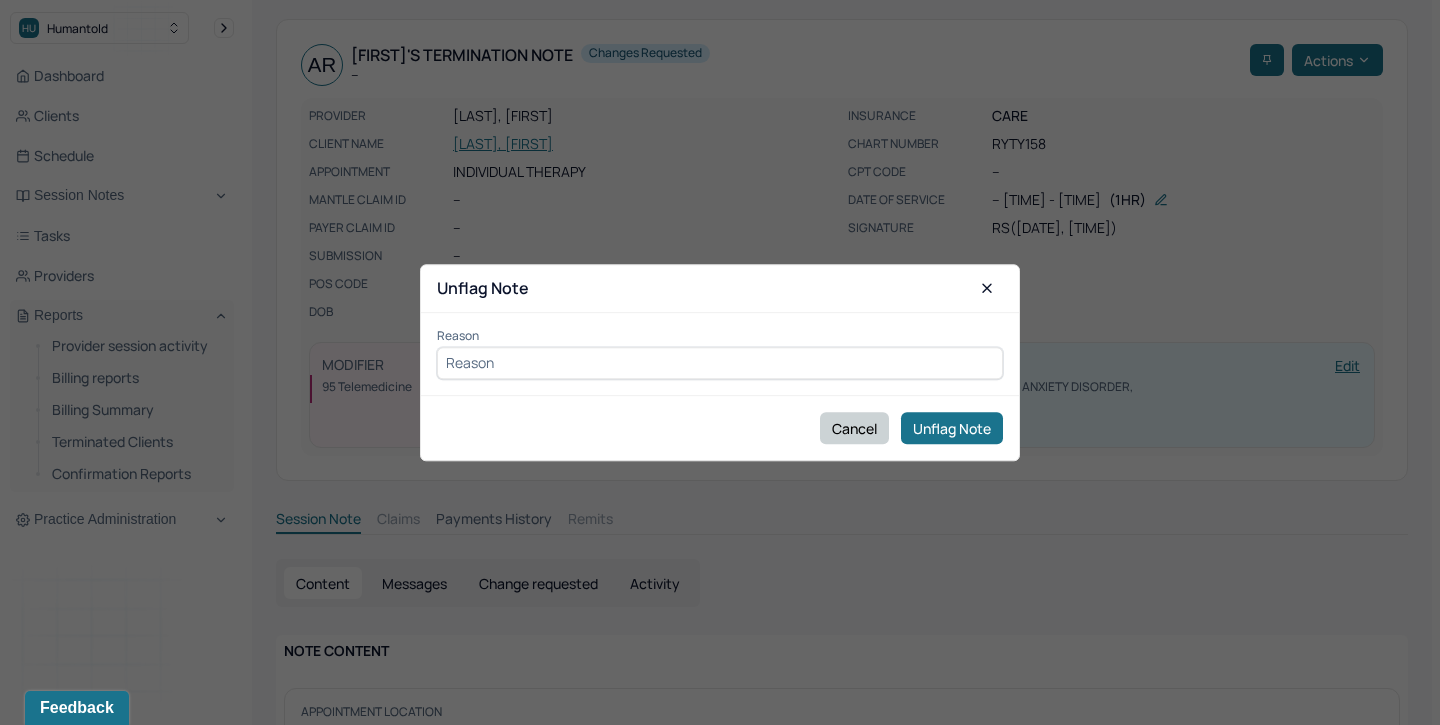 click on "Cancel" at bounding box center [854, 428] 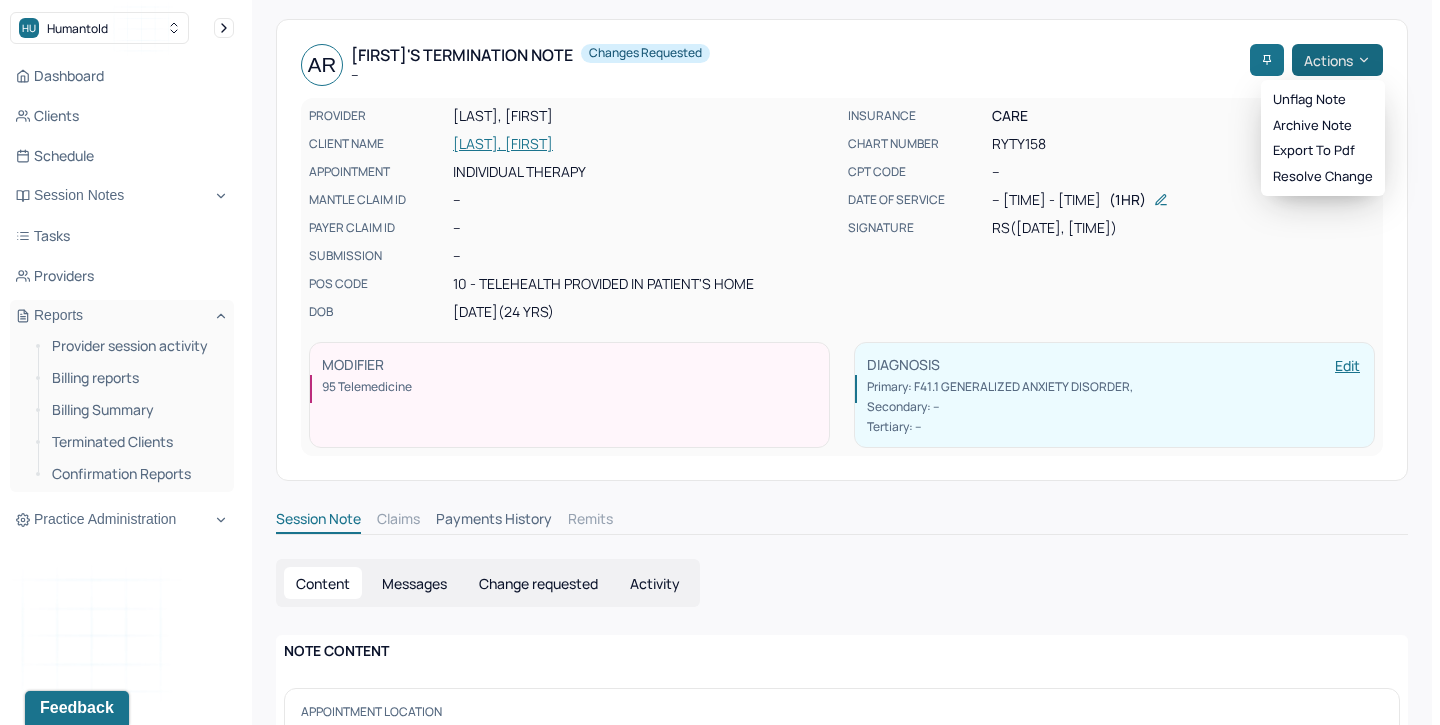 click on "Actions" at bounding box center [1337, 60] 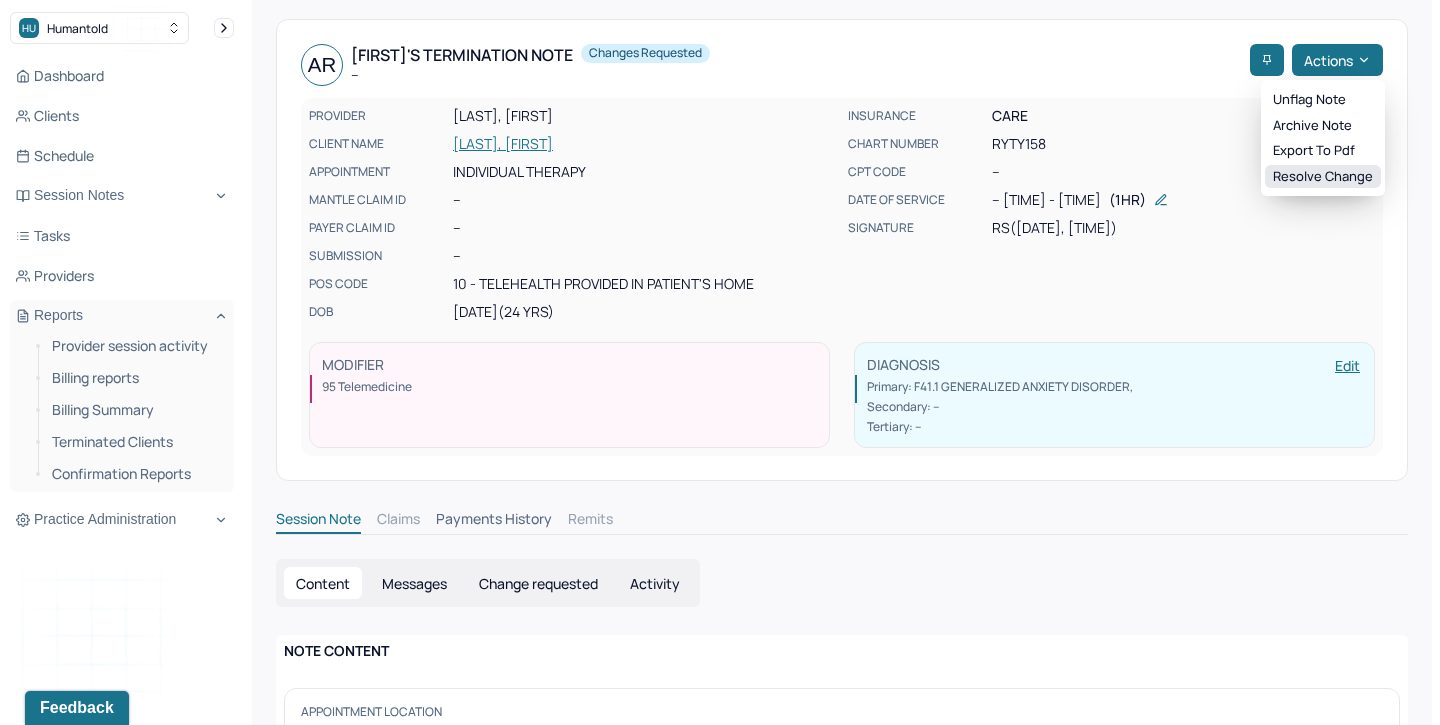 click on "Resolve change" at bounding box center (1323, 177) 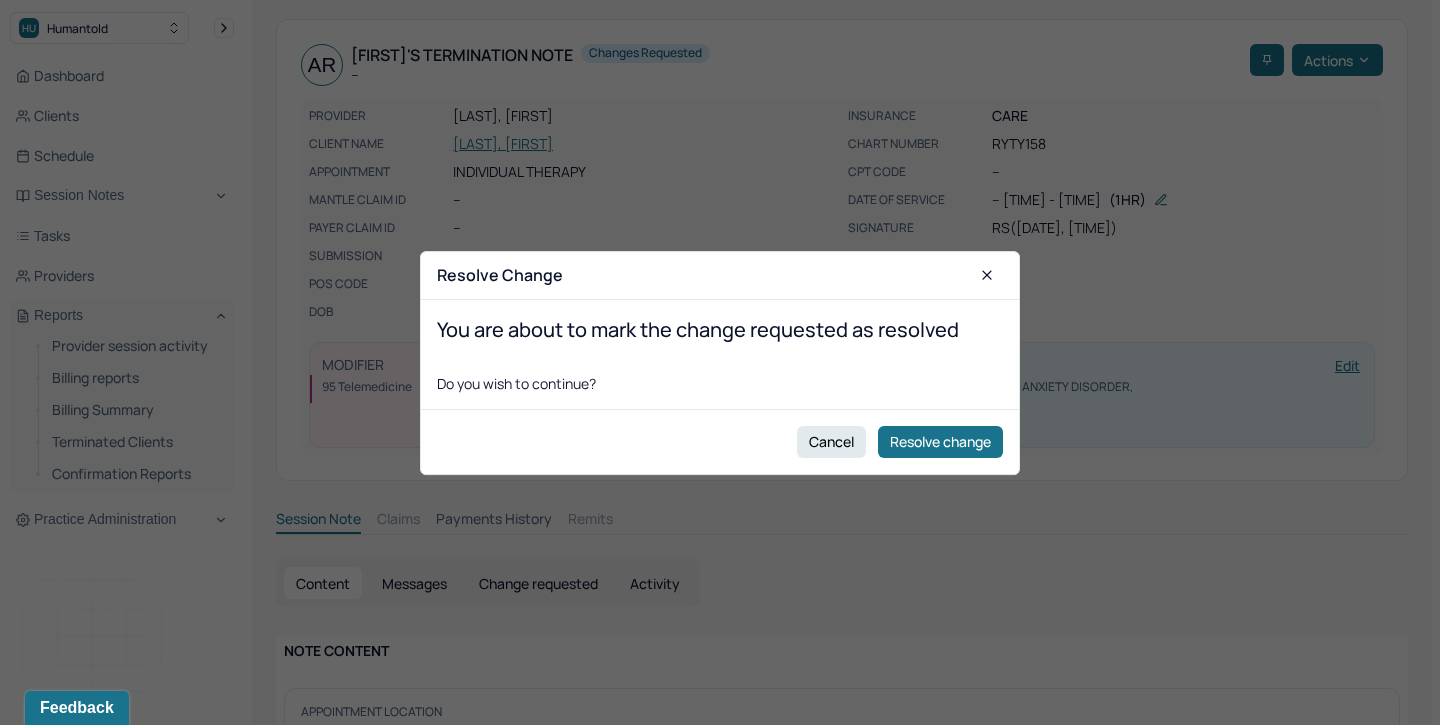 click at bounding box center [720, 362] 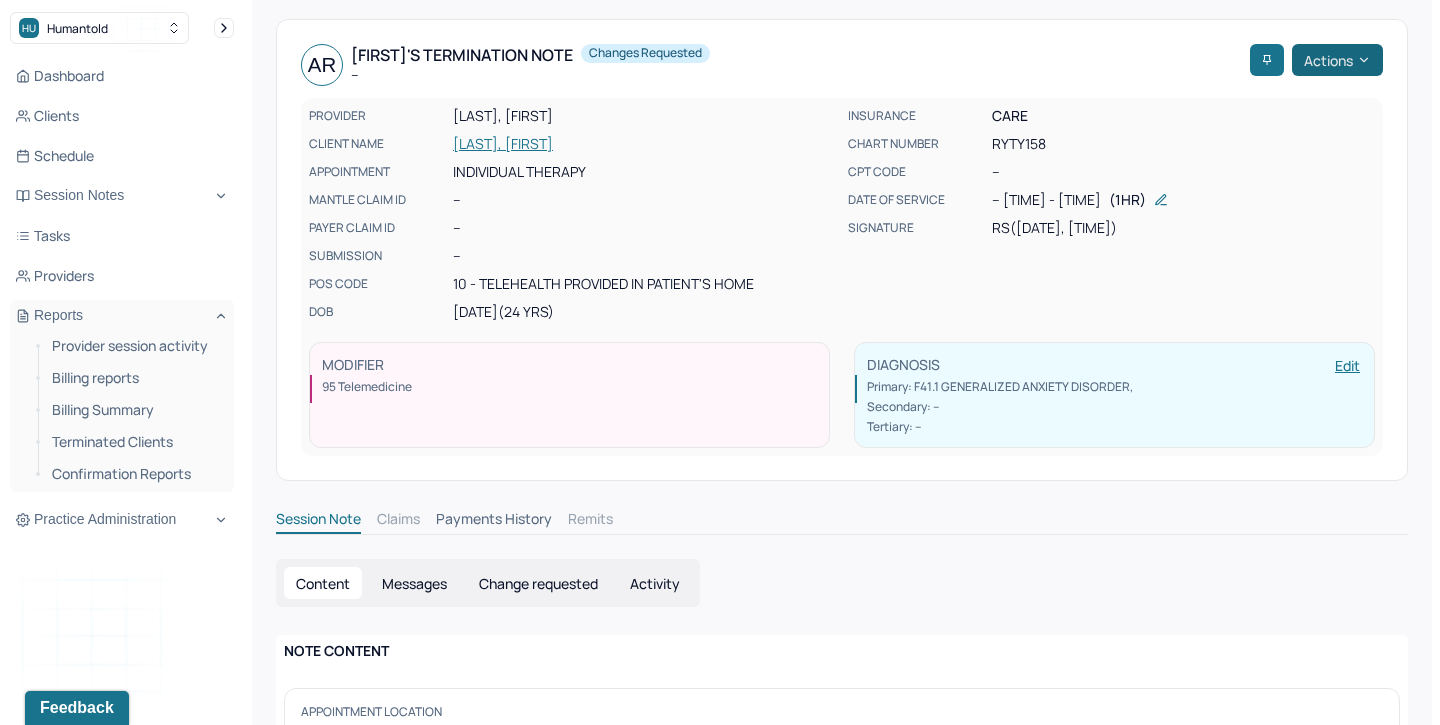 click on "Actions" at bounding box center (1337, 60) 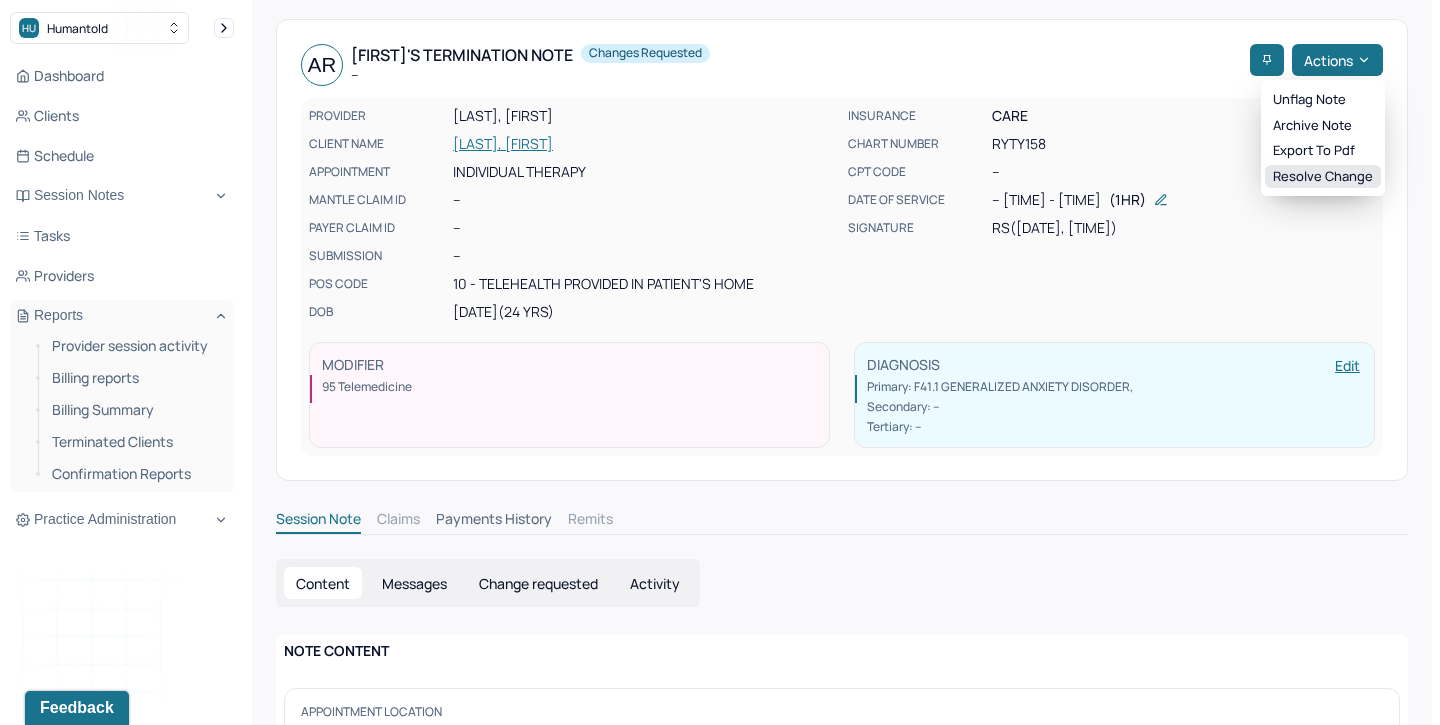 click on "Resolve change" at bounding box center (1323, 177) 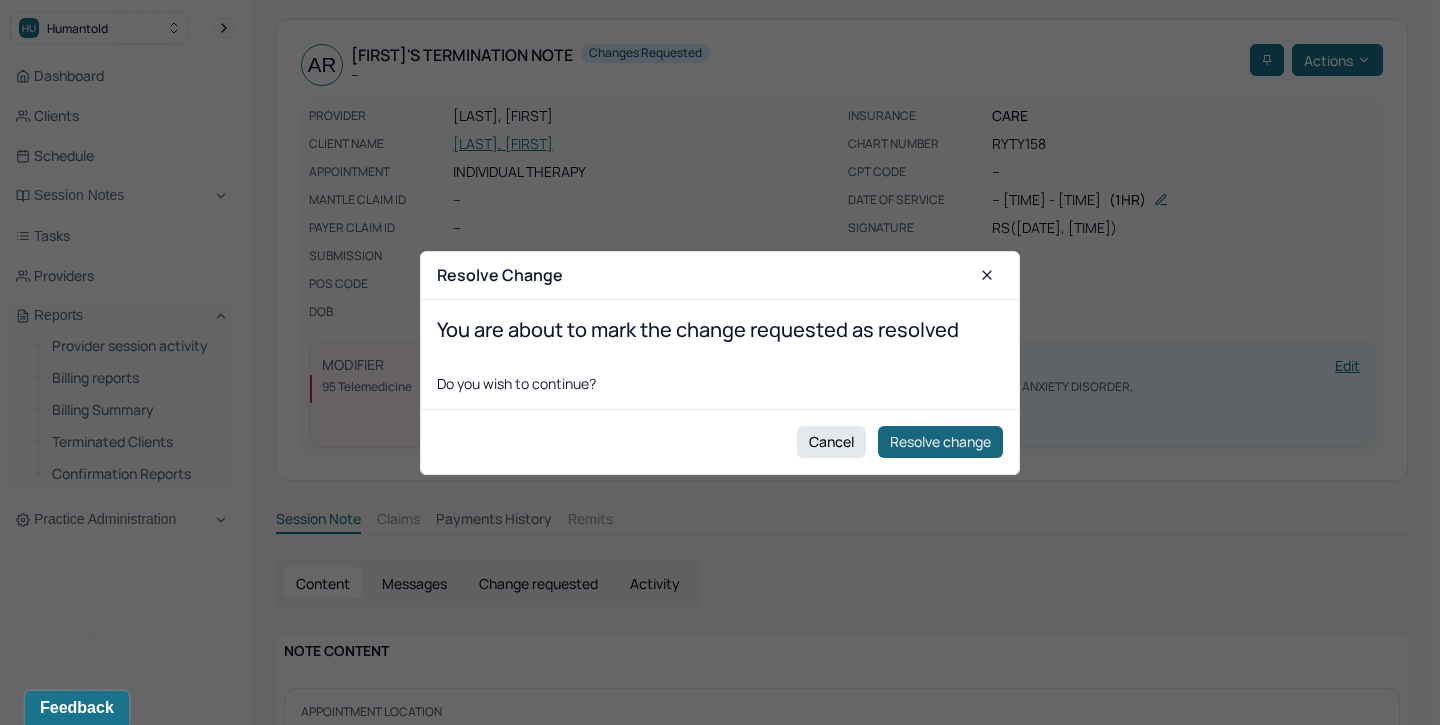click on "Resolve change" at bounding box center (940, 441) 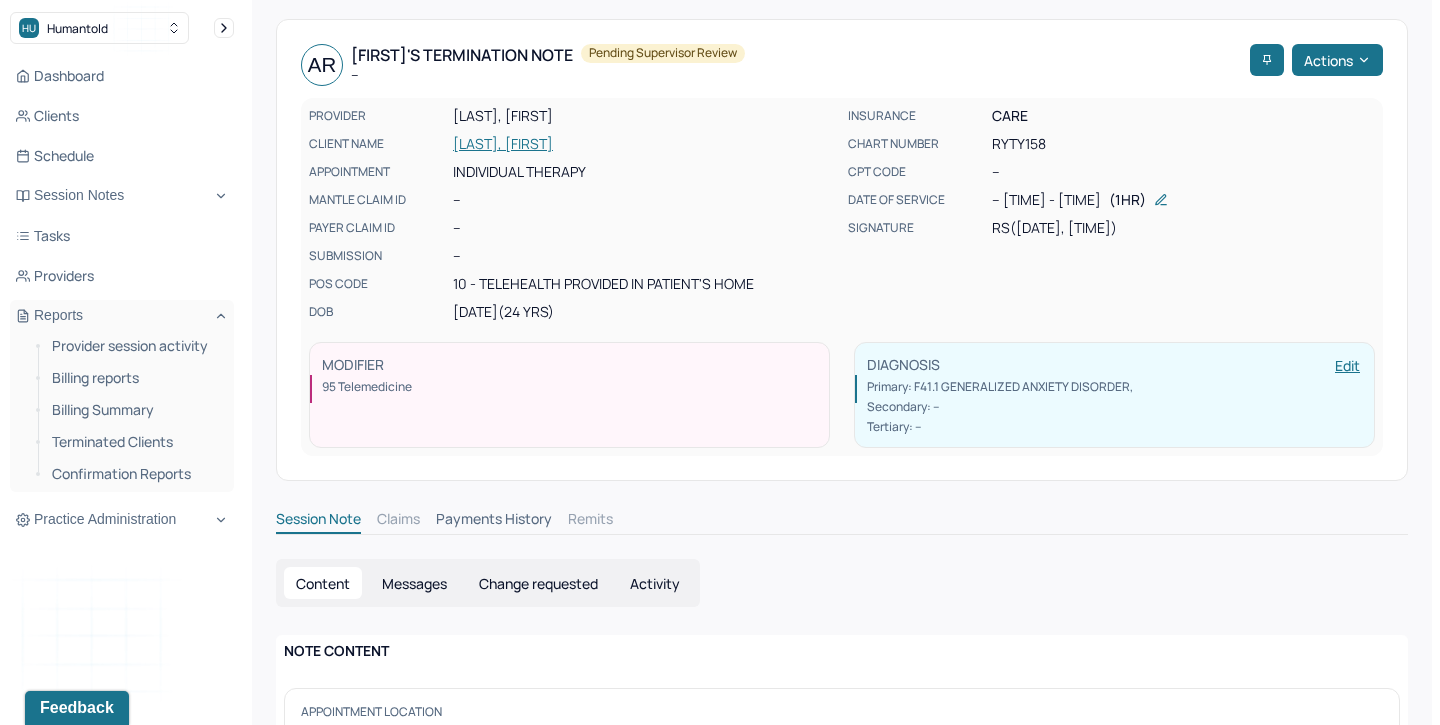 click on "[LAST], [FIRST]" at bounding box center [644, 144] 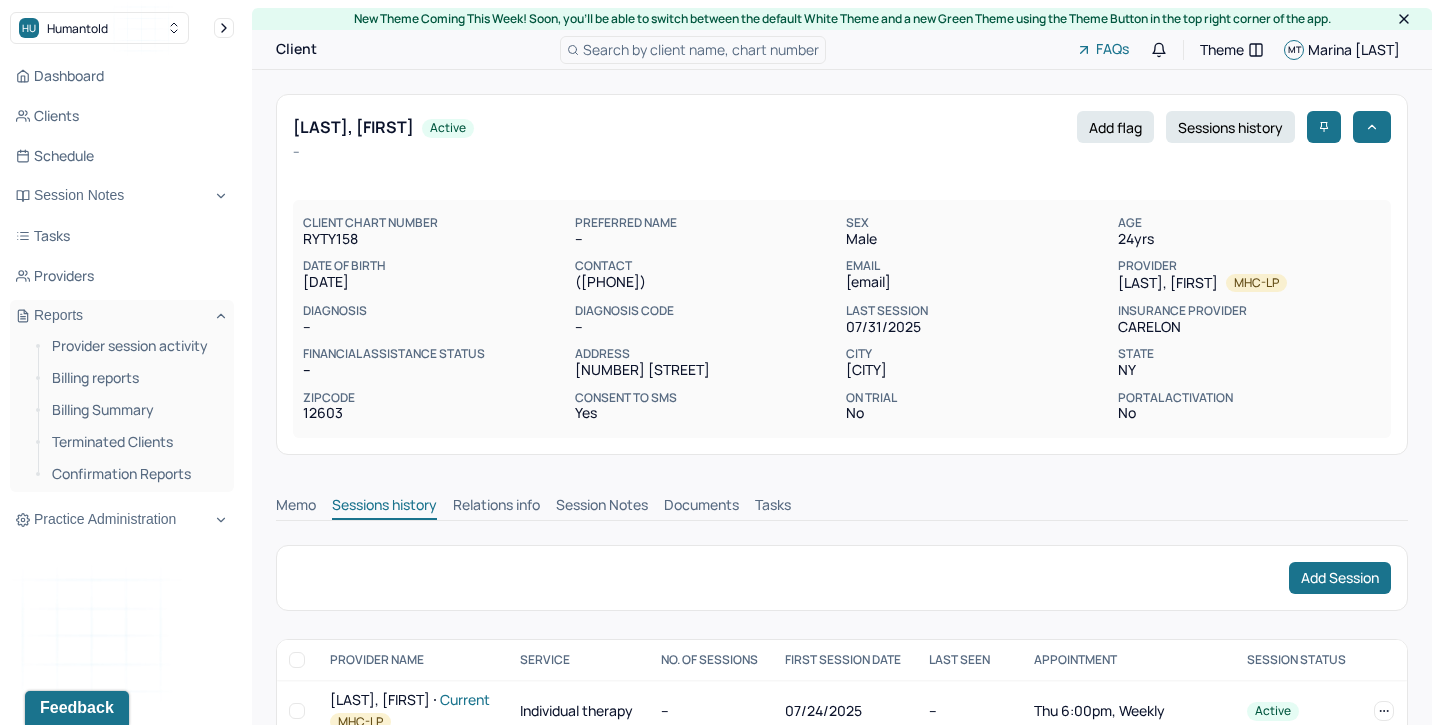 scroll, scrollTop: 113, scrollLeft: 0, axis: vertical 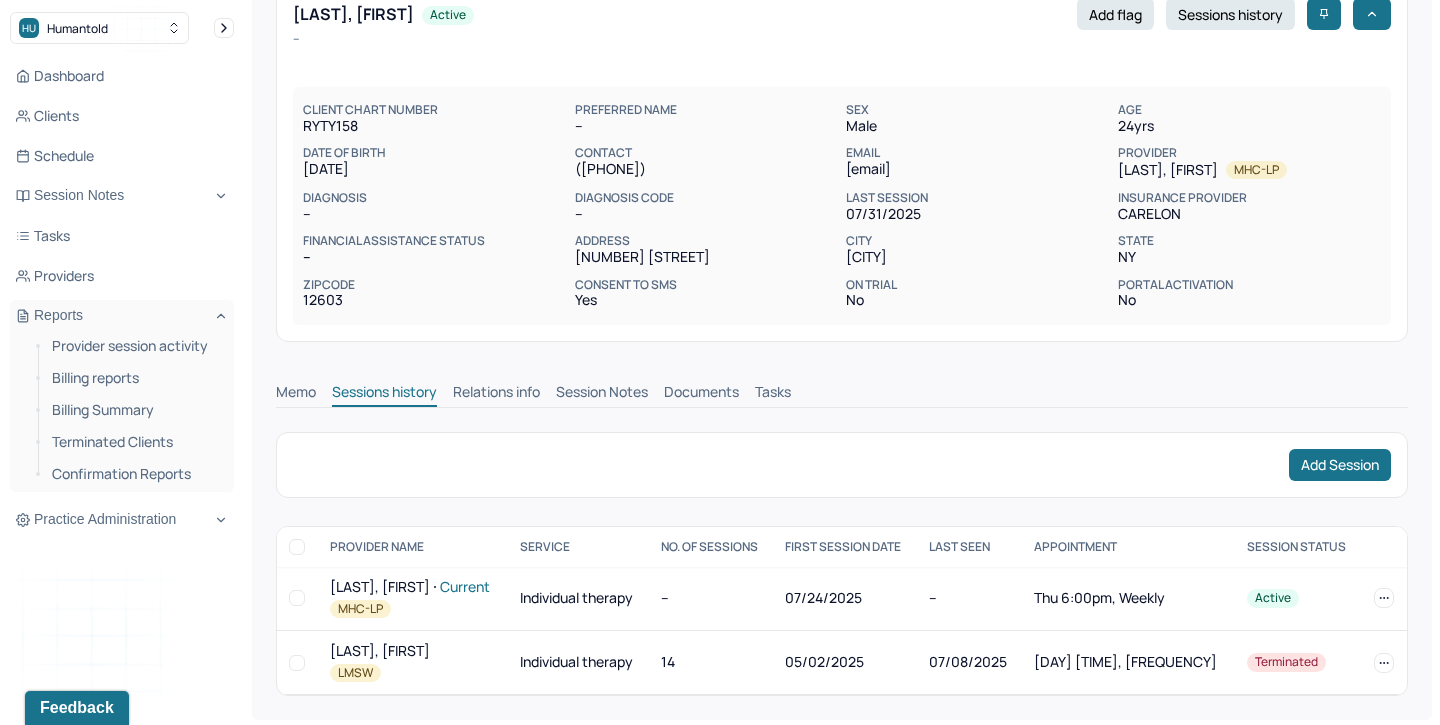 click on "Session Notes" at bounding box center [602, 394] 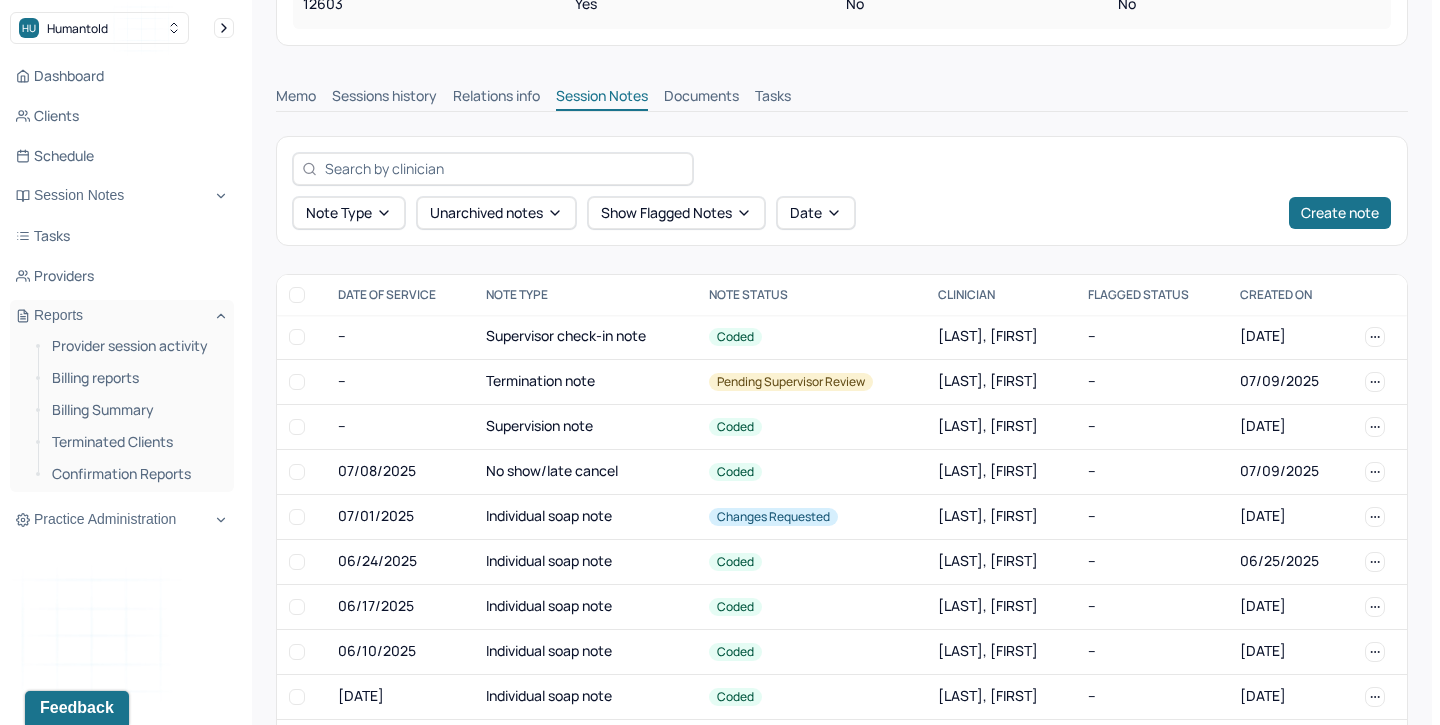 scroll, scrollTop: 415, scrollLeft: 0, axis: vertical 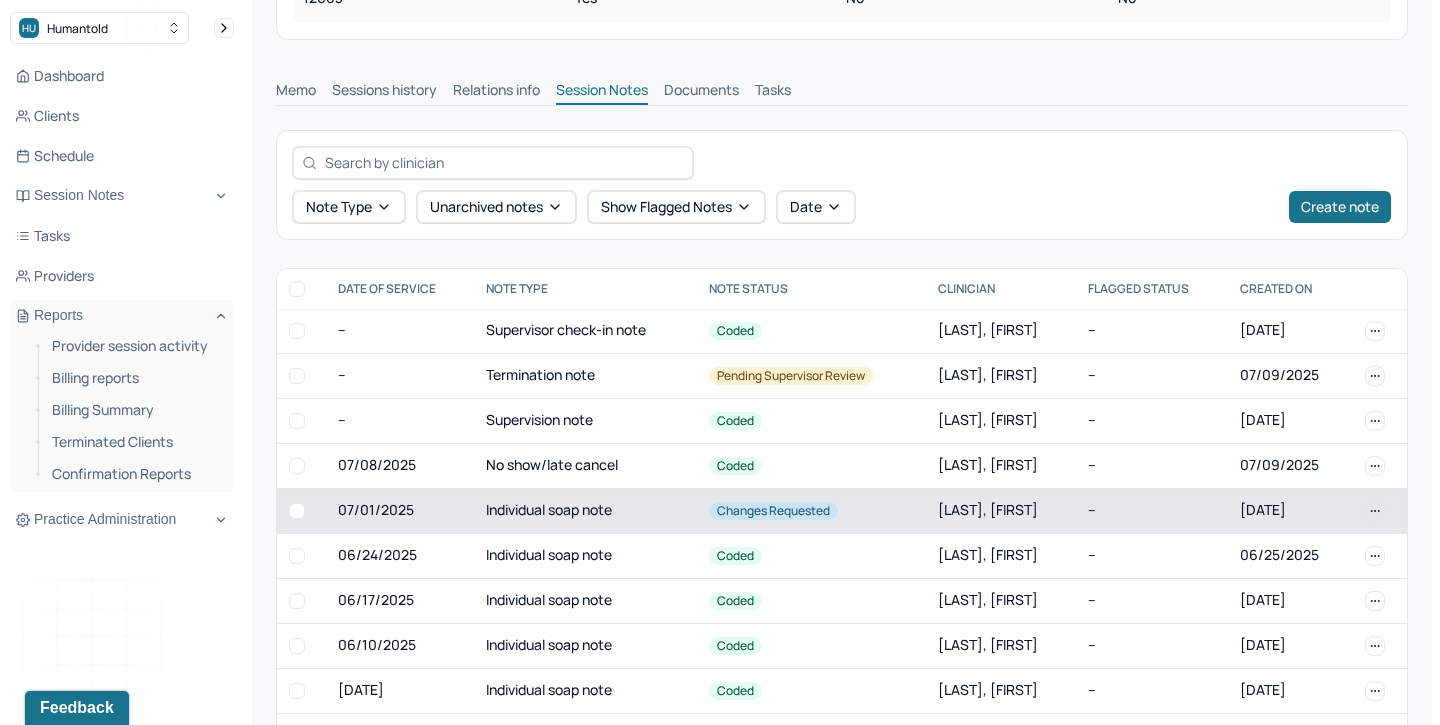 click on "Individual soap note" at bounding box center [586, 510] 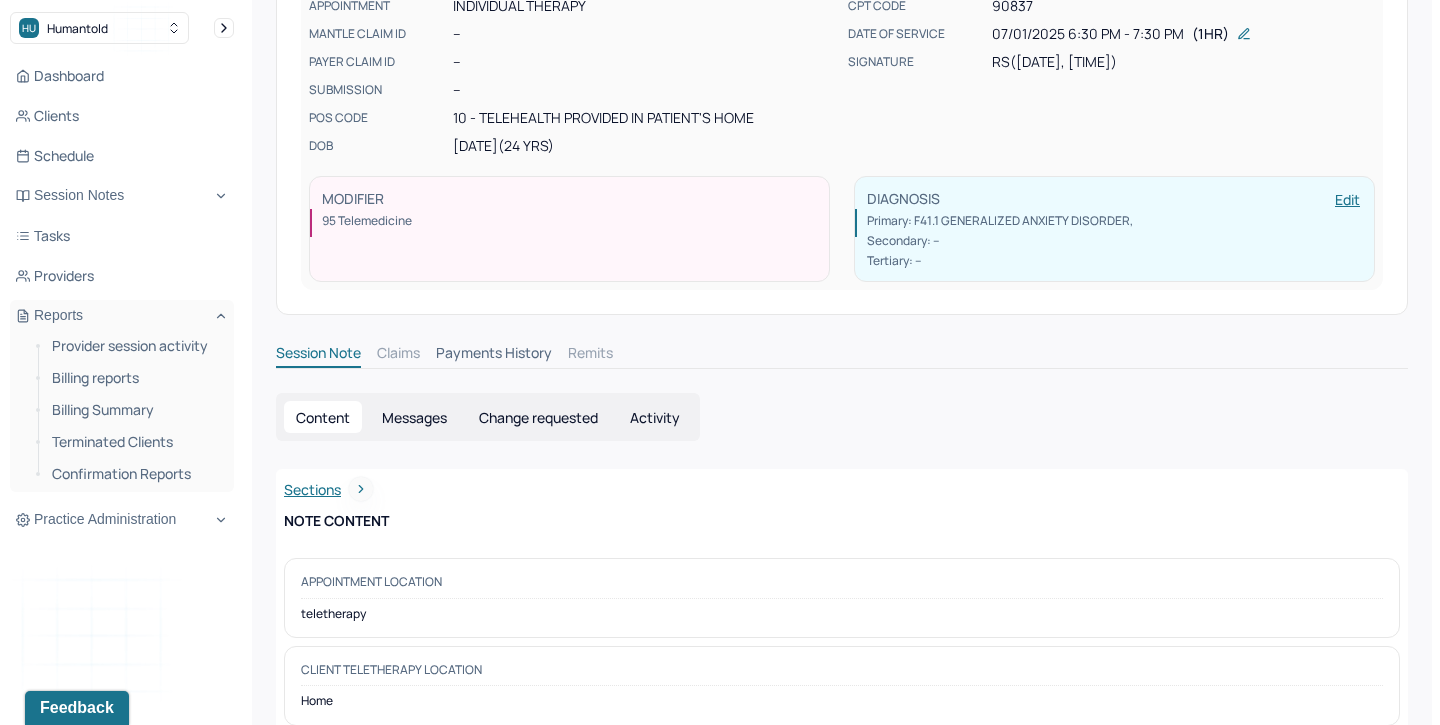 scroll, scrollTop: 20, scrollLeft: 0, axis: vertical 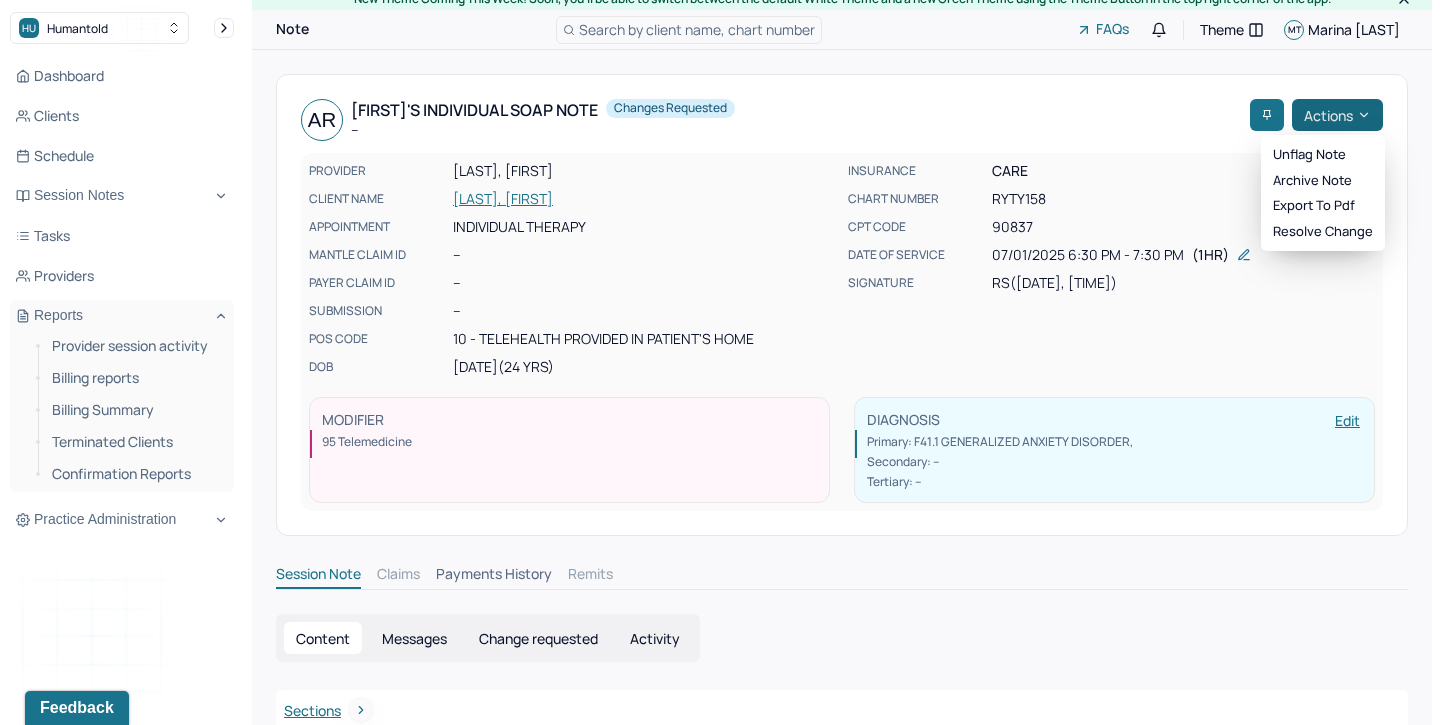 click on "Actions" at bounding box center [1337, 115] 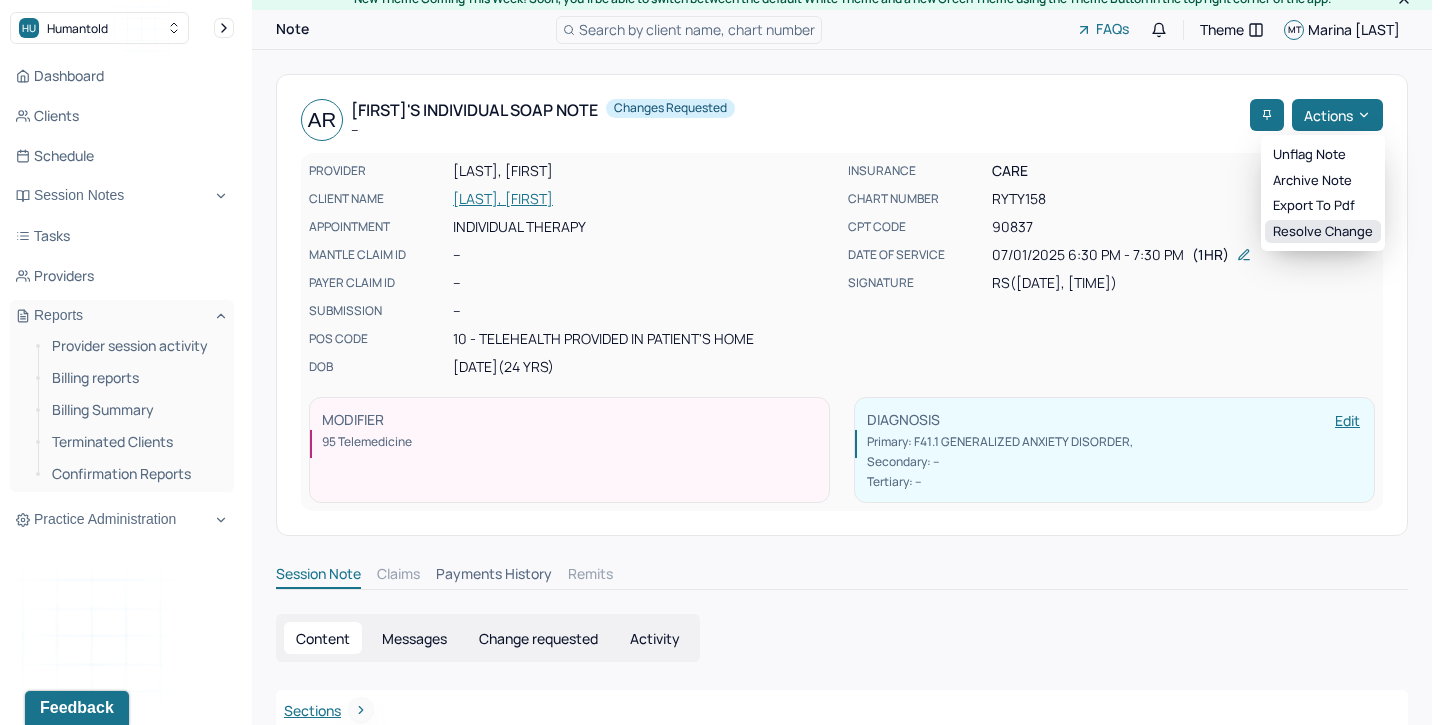 click on "Resolve change" at bounding box center (1323, 232) 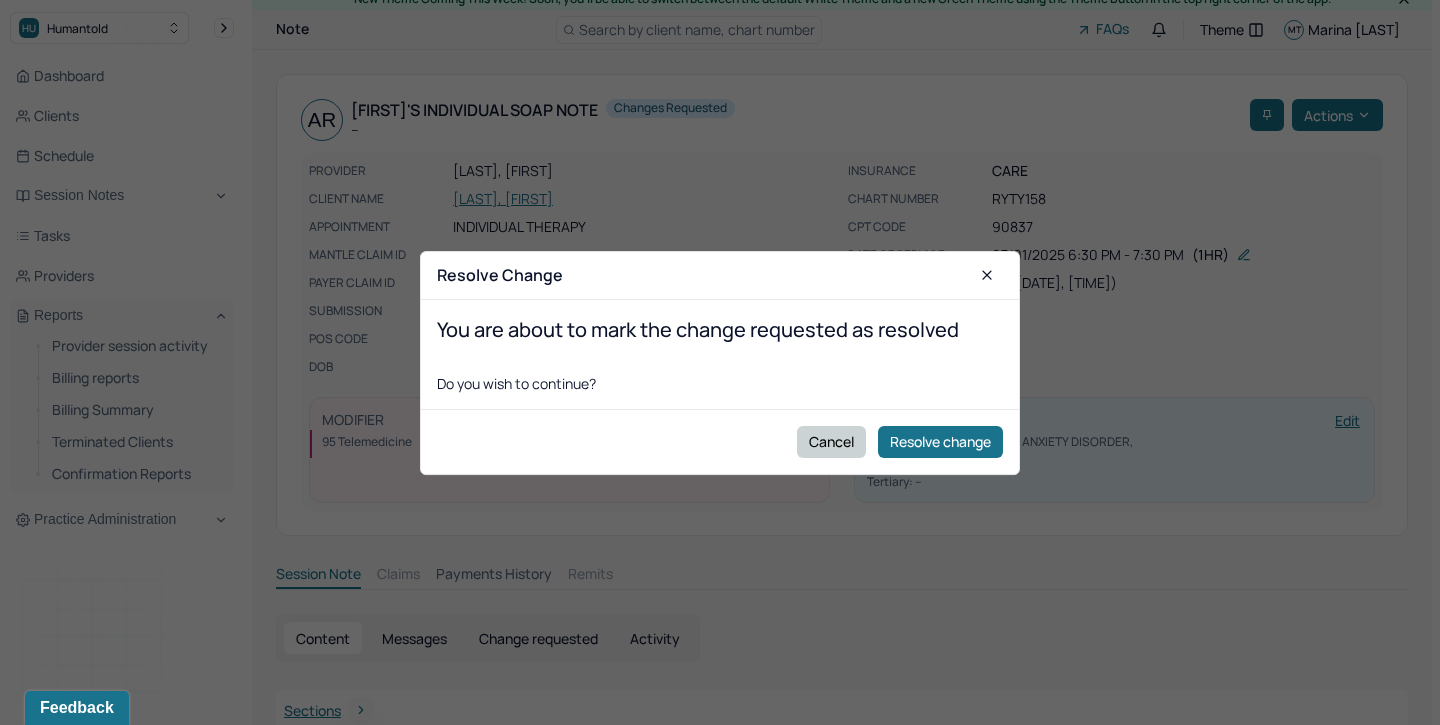 click on "Cancel" at bounding box center [831, 441] 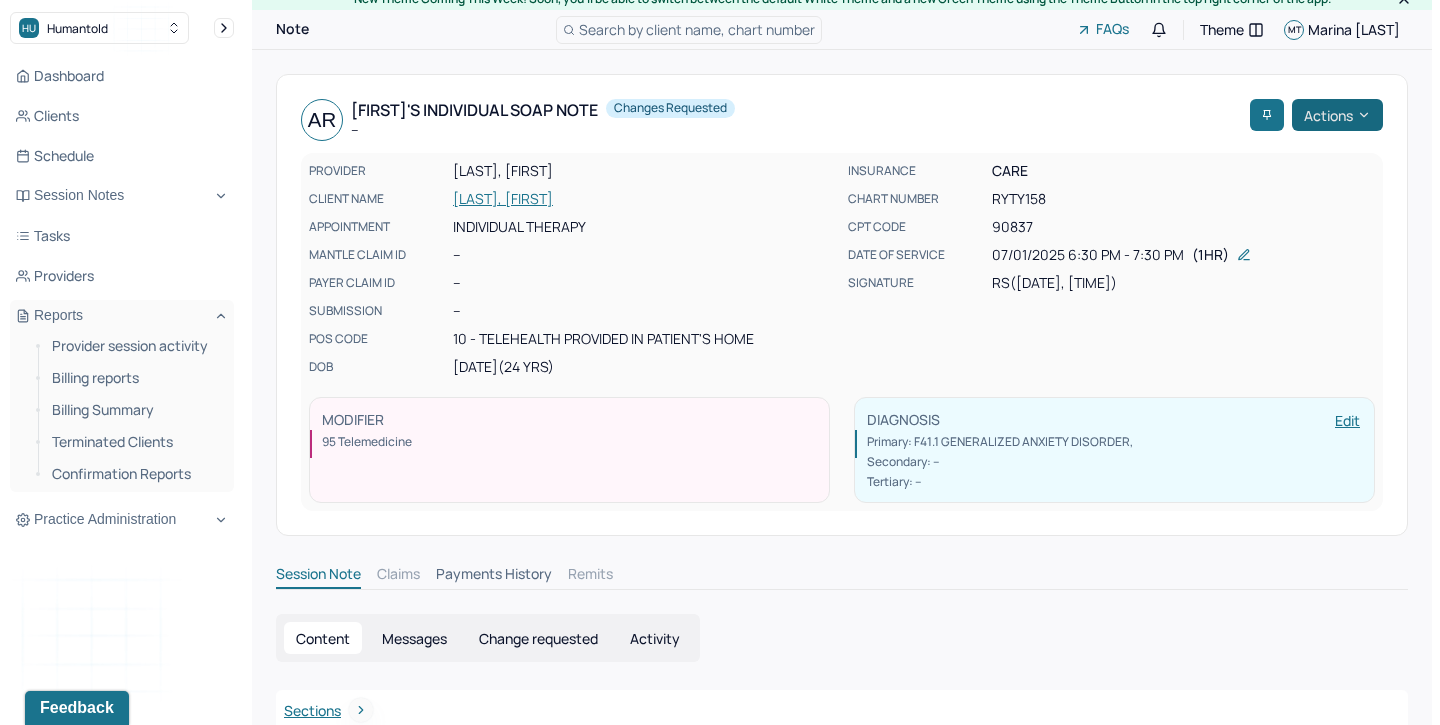 click on "Actions" at bounding box center (1337, 115) 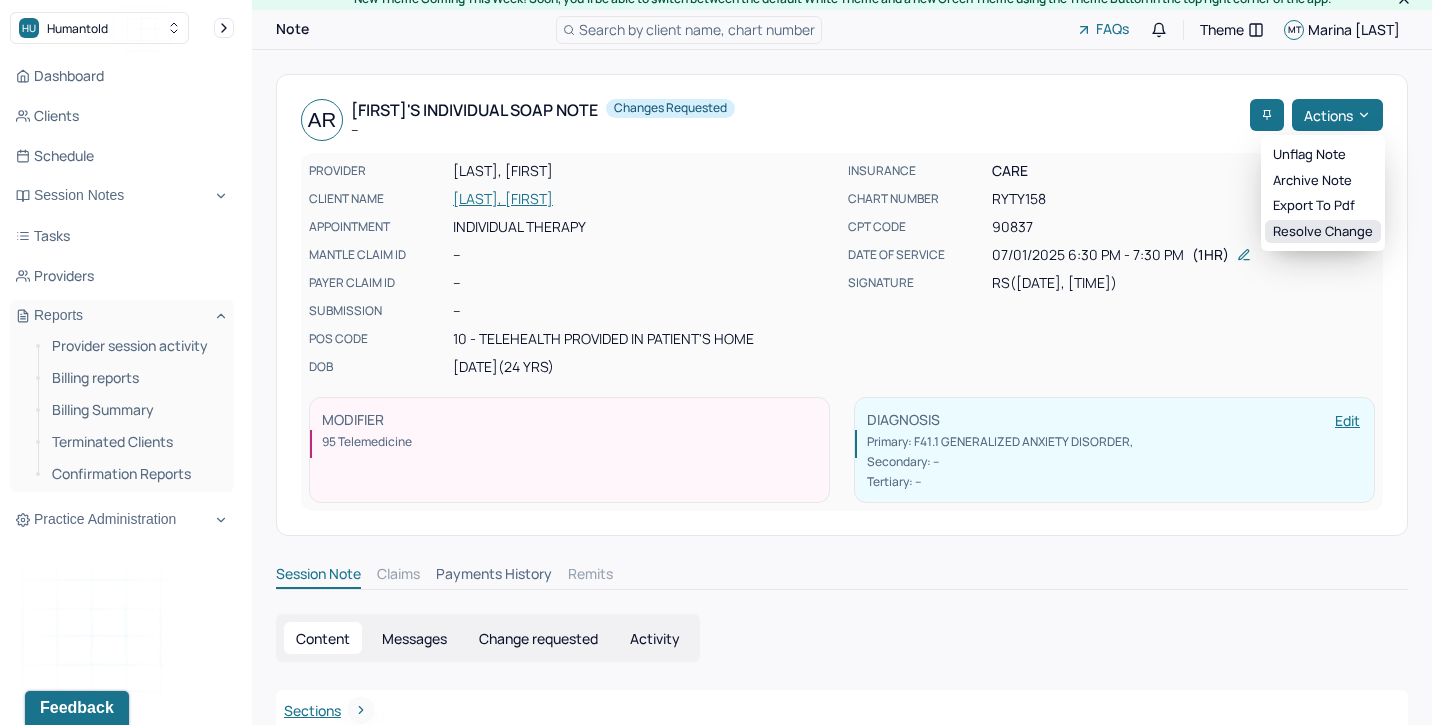 click on "Resolve change" at bounding box center [1323, 232] 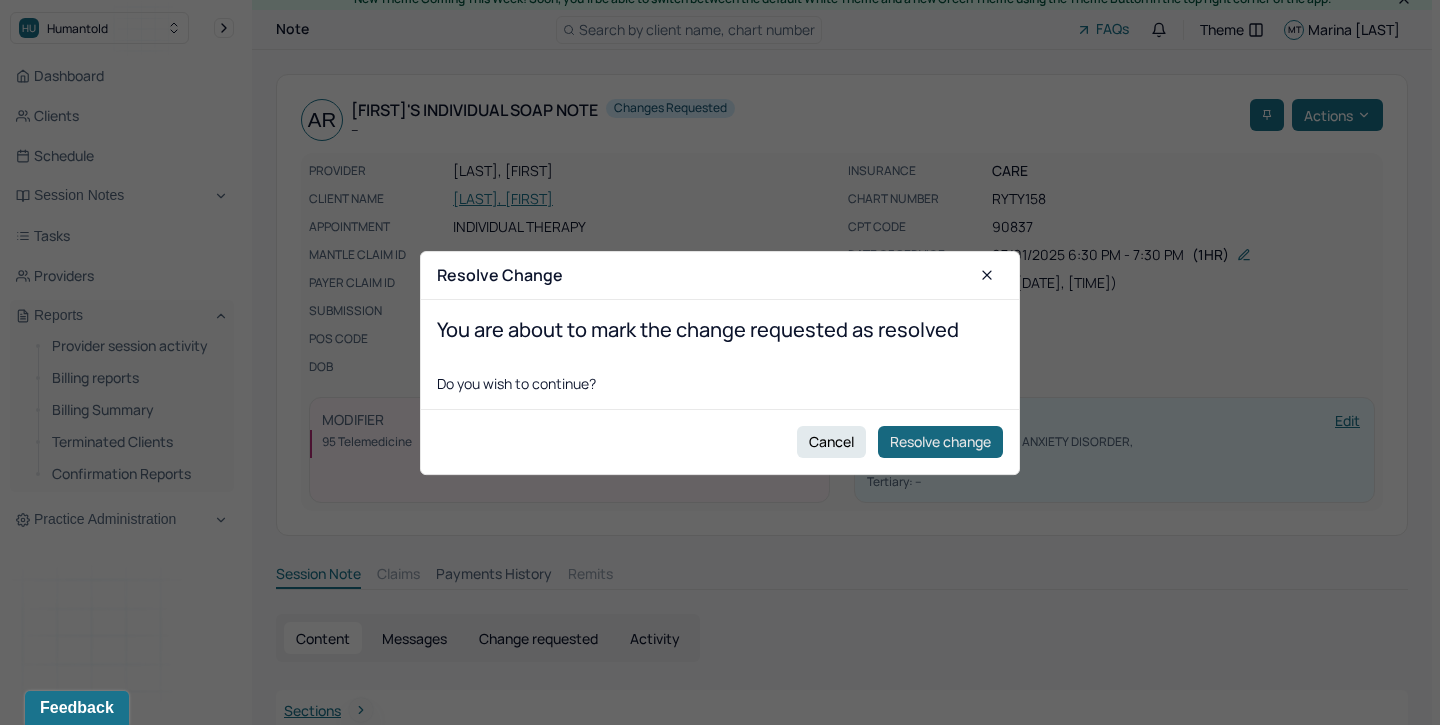 click on "Resolve change" at bounding box center (940, 441) 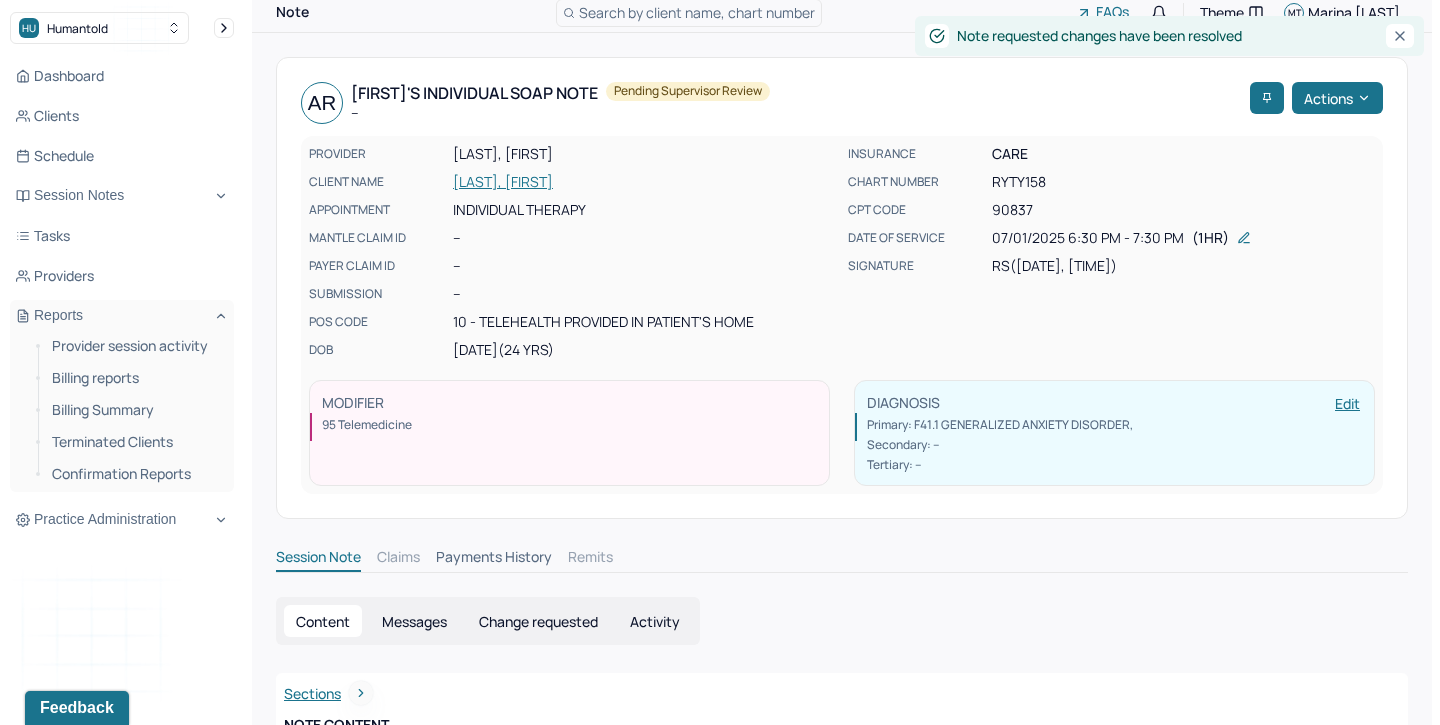 scroll, scrollTop: 38, scrollLeft: 0, axis: vertical 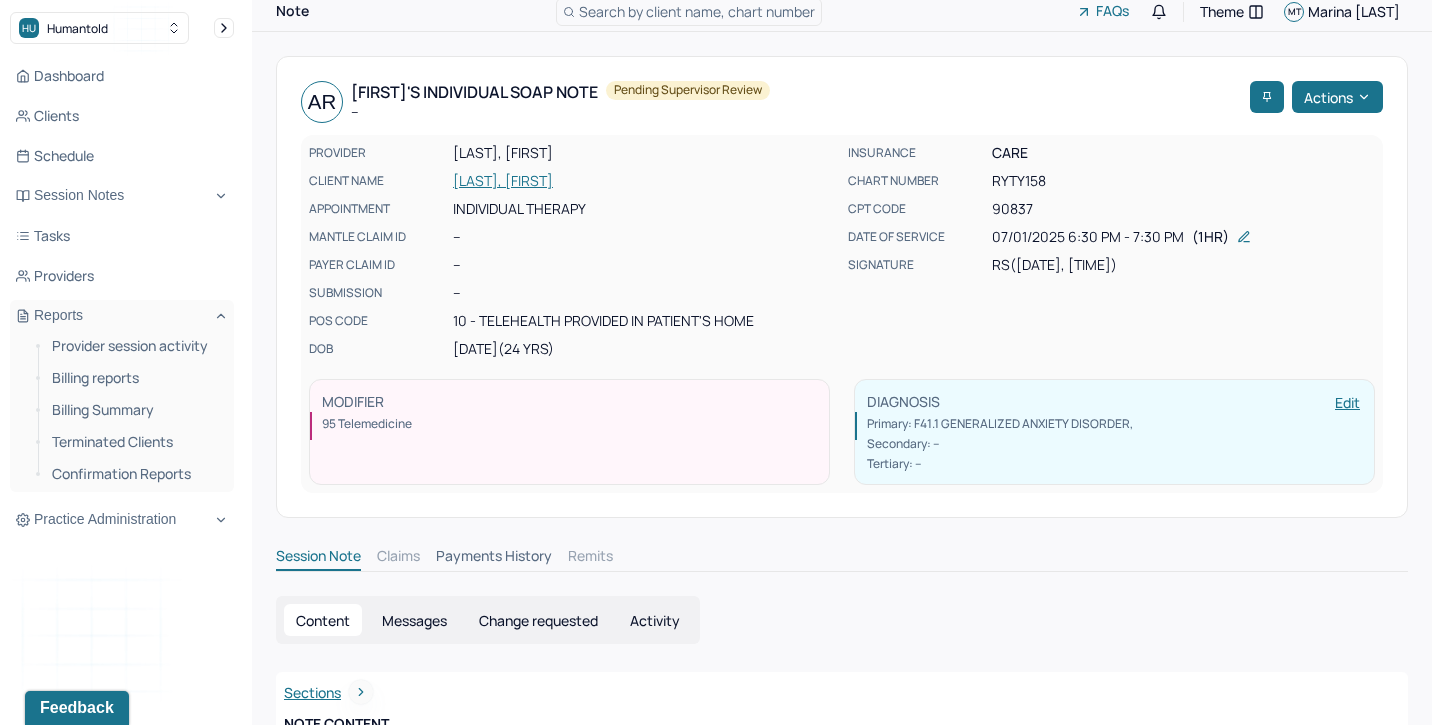 click on "Activity" at bounding box center (655, 620) 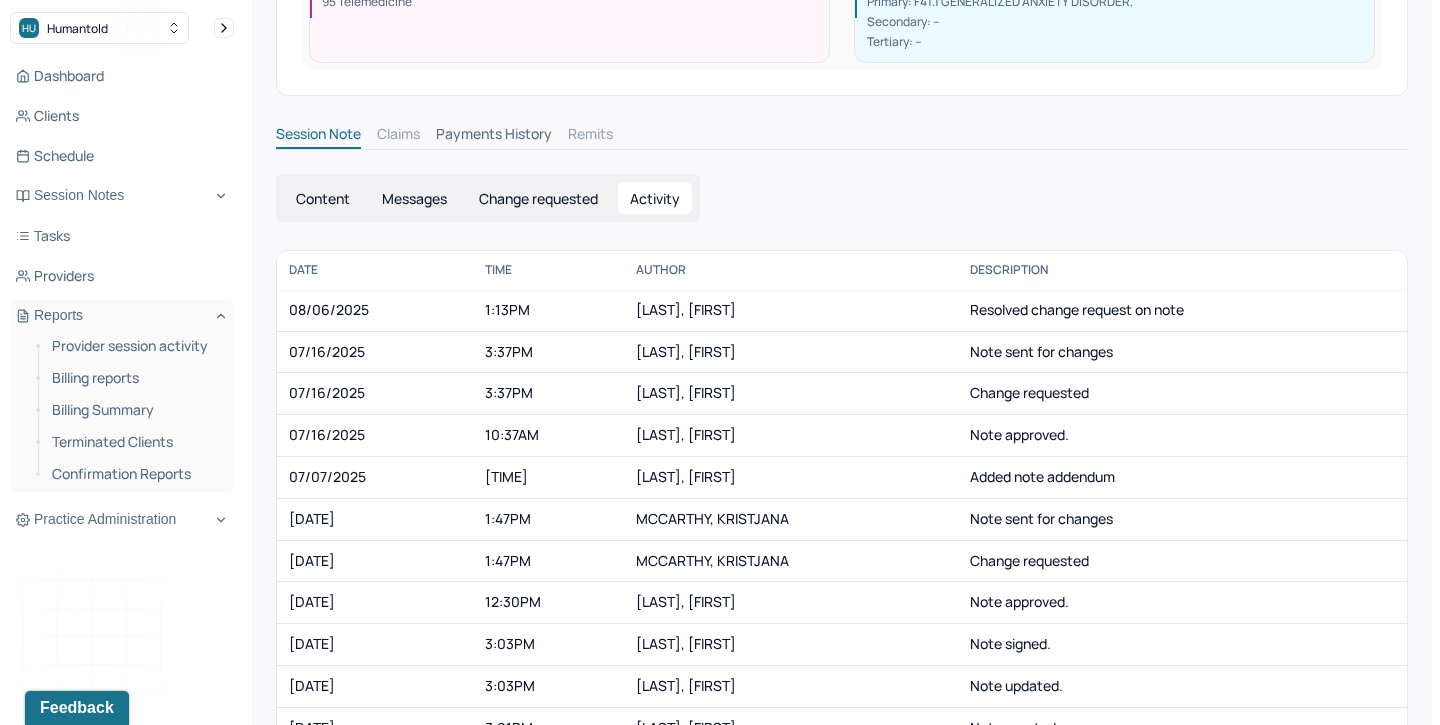 scroll, scrollTop: 461, scrollLeft: 0, axis: vertical 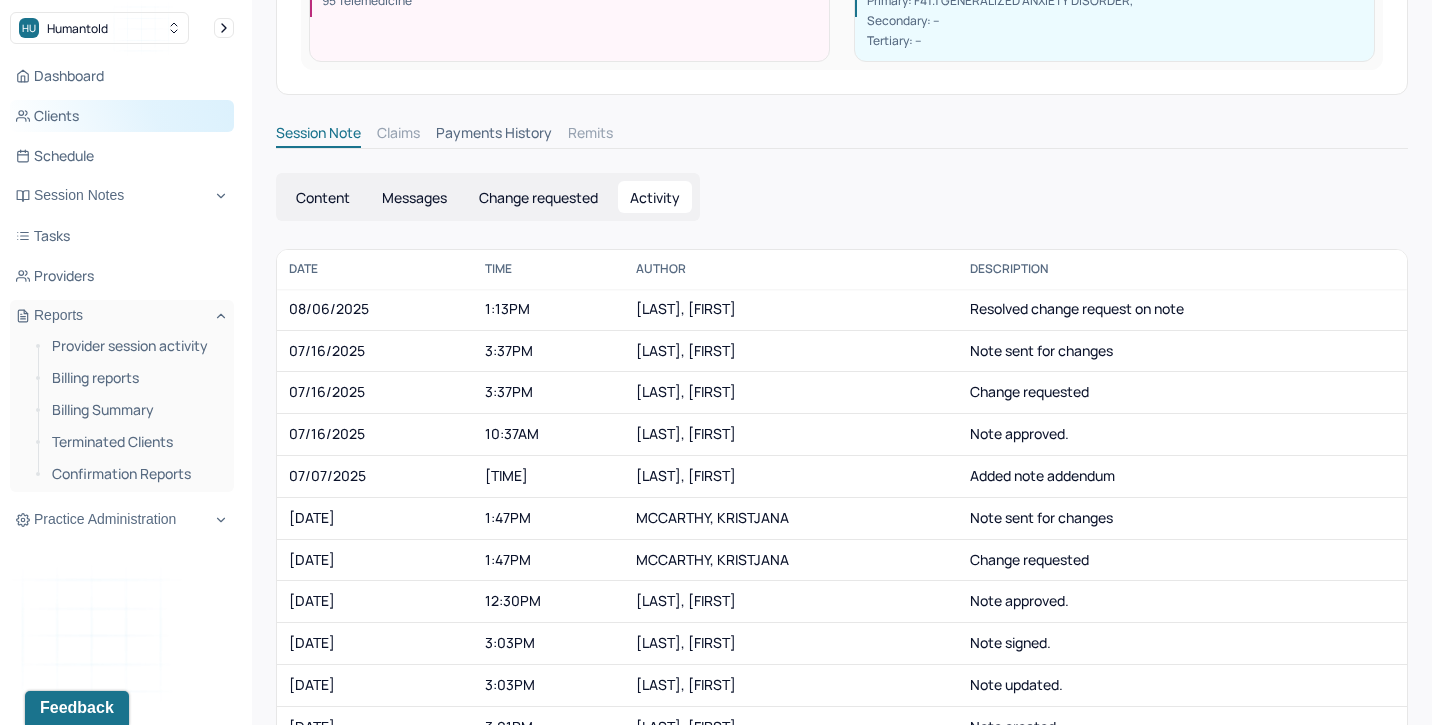 click on "Clients" at bounding box center [122, 116] 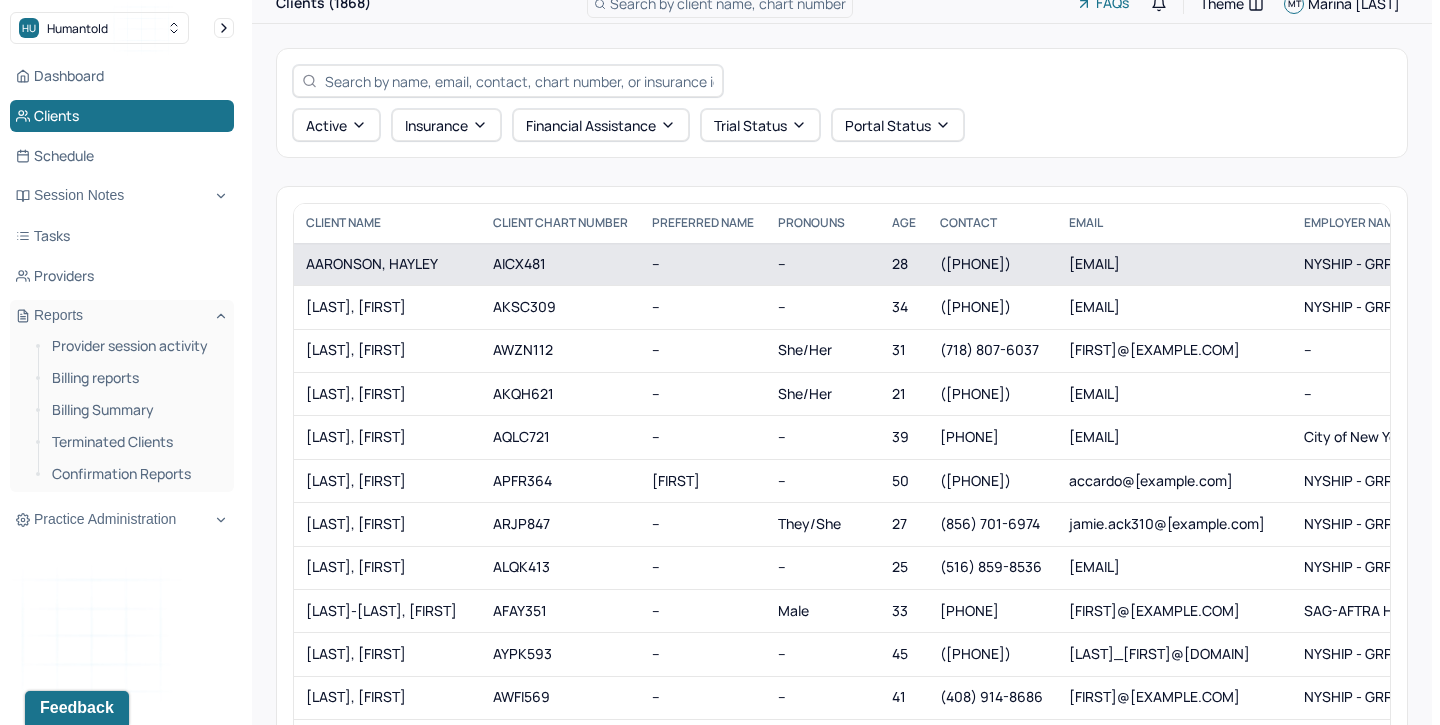 scroll, scrollTop: 0, scrollLeft: 0, axis: both 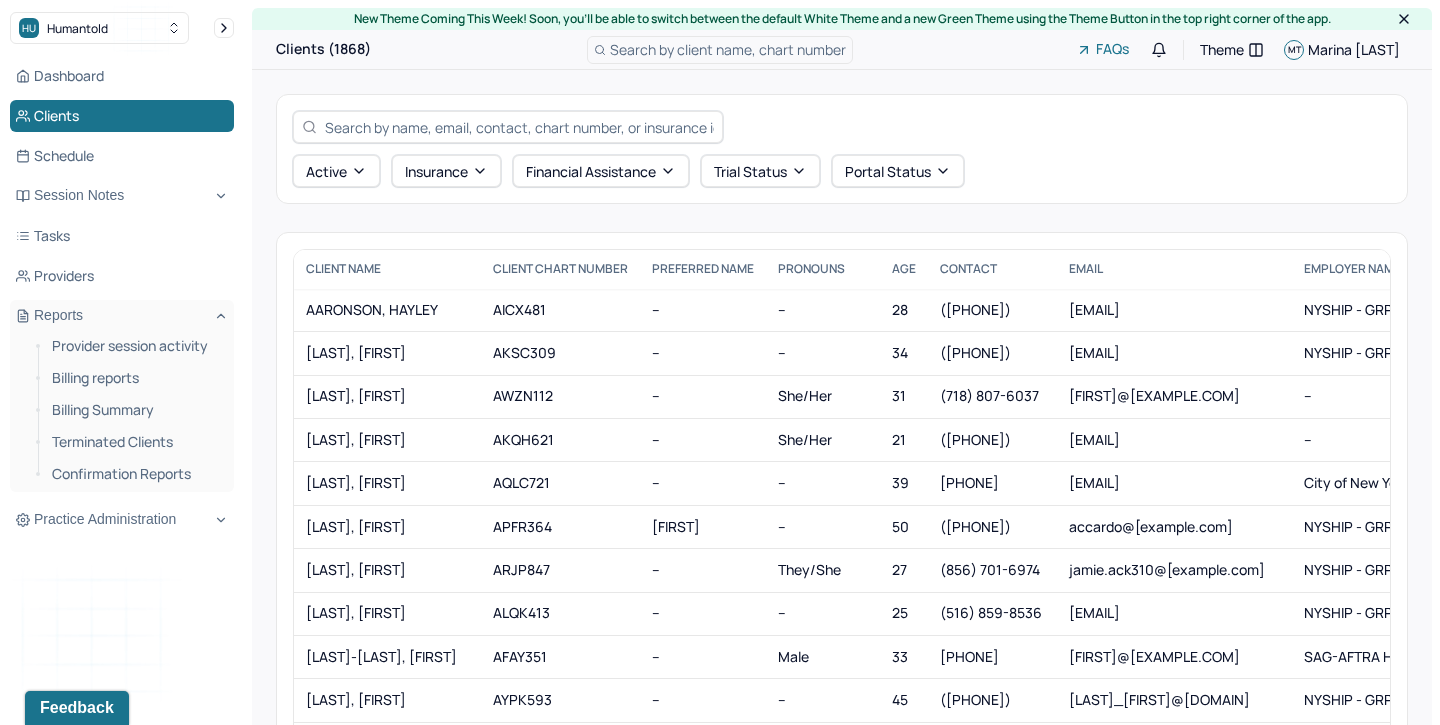 click at bounding box center (519, 127) 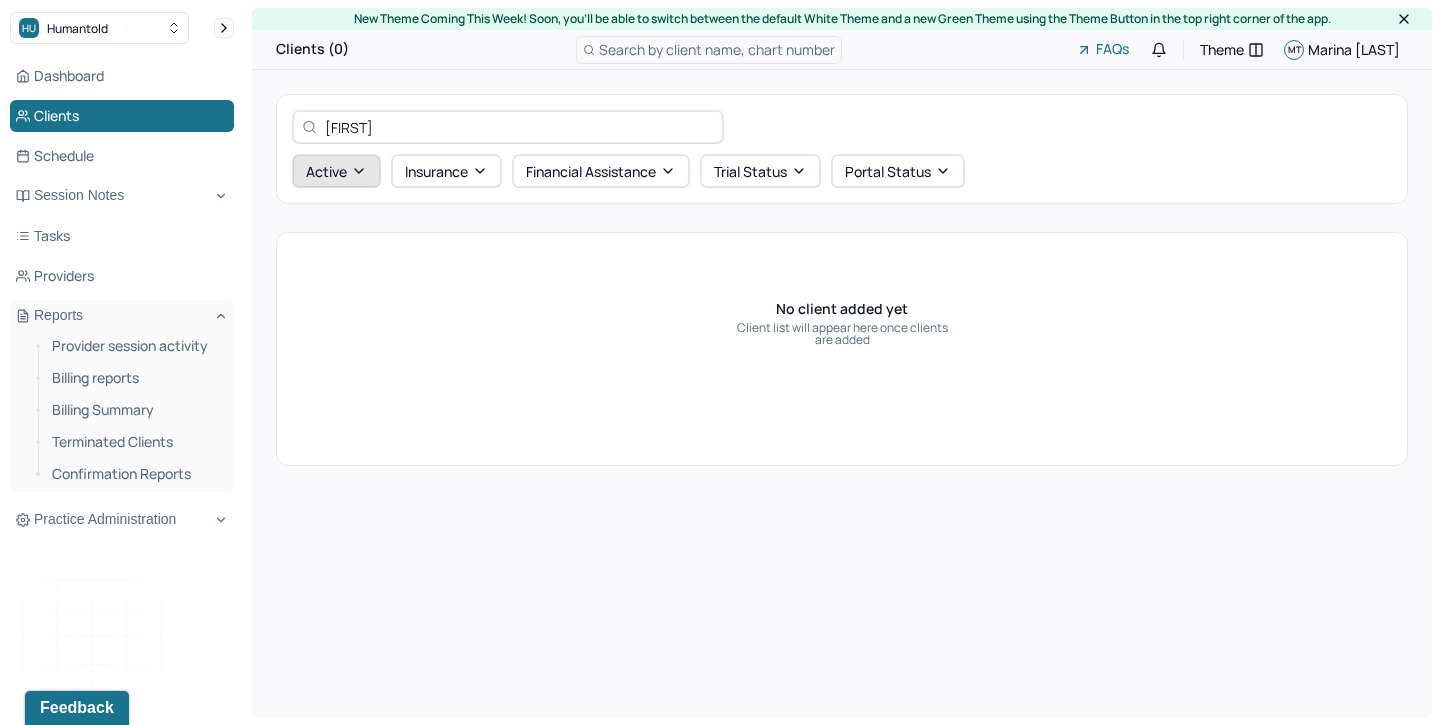 type on "[FIRST]" 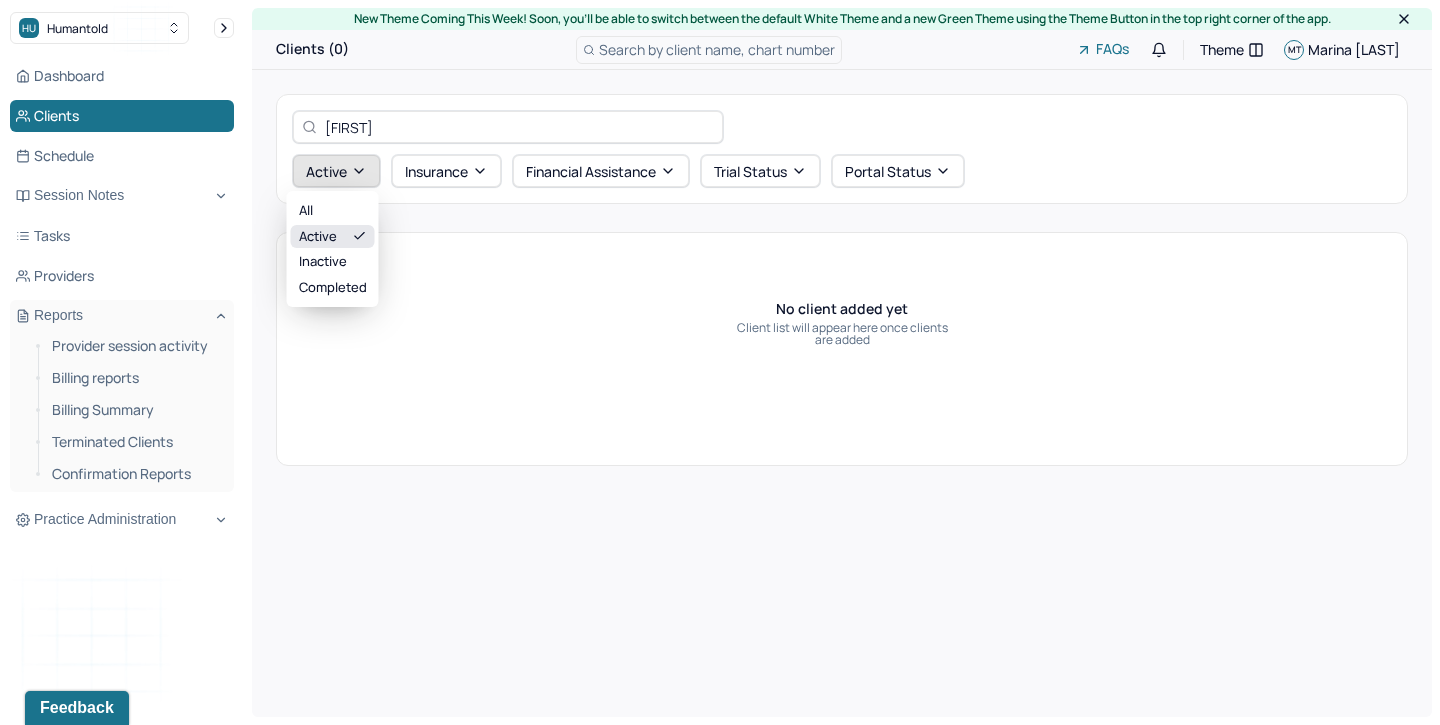 click on "Active" at bounding box center [336, 171] 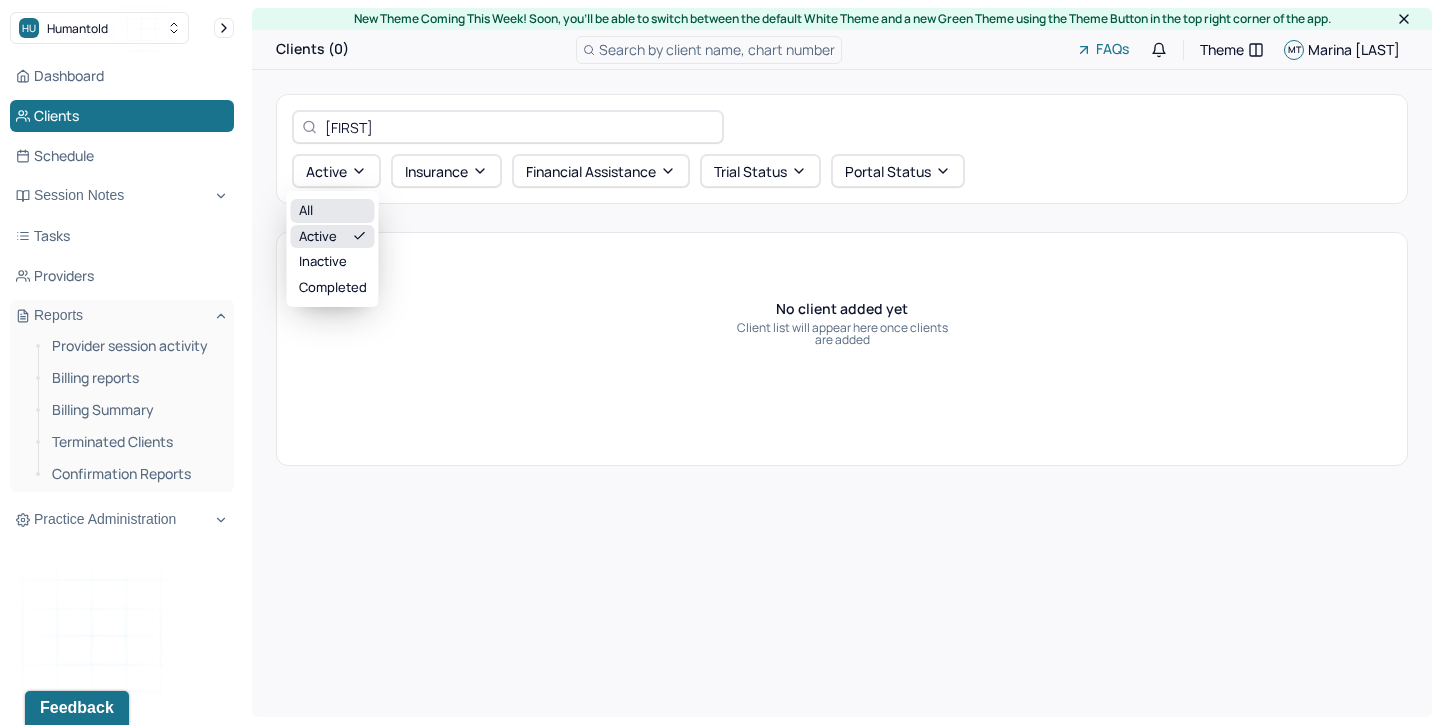 click on "All" at bounding box center (333, 211) 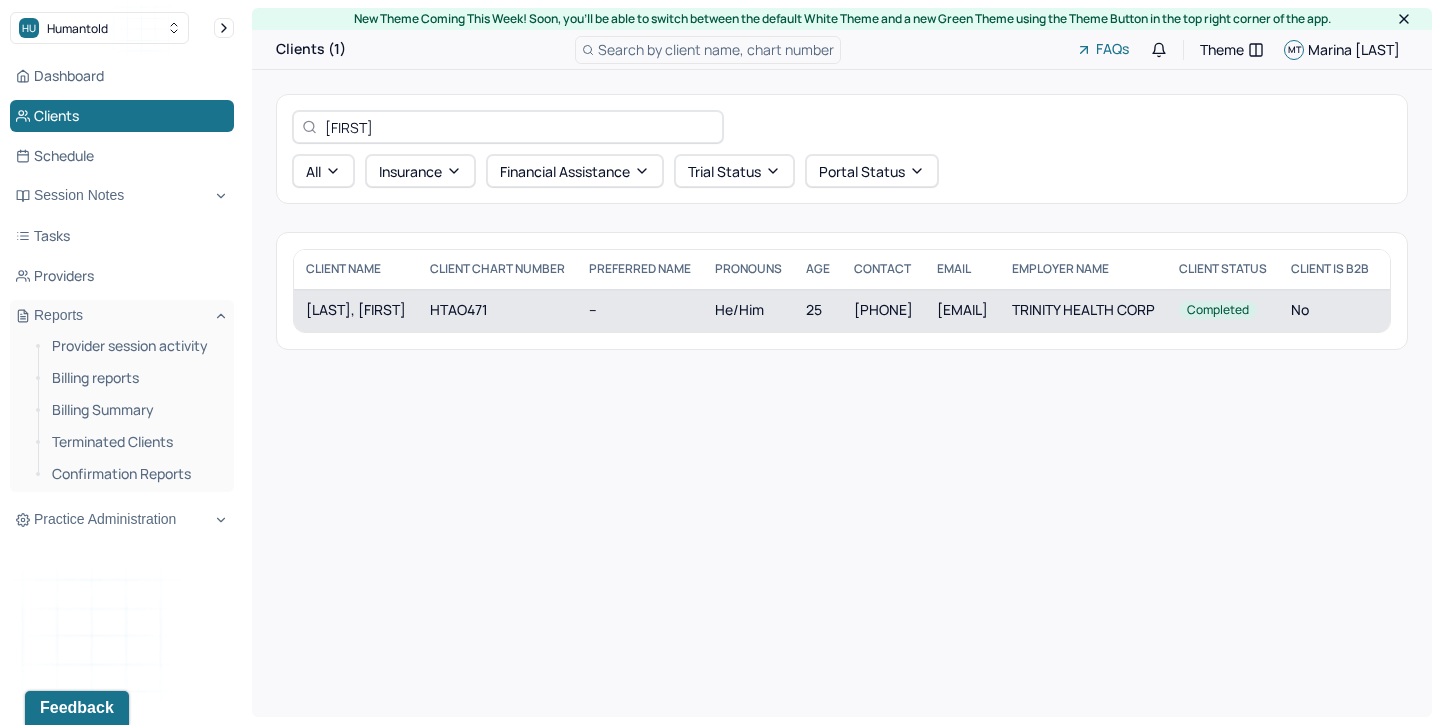 click on "[LAST], [FIRST]" at bounding box center [356, 310] 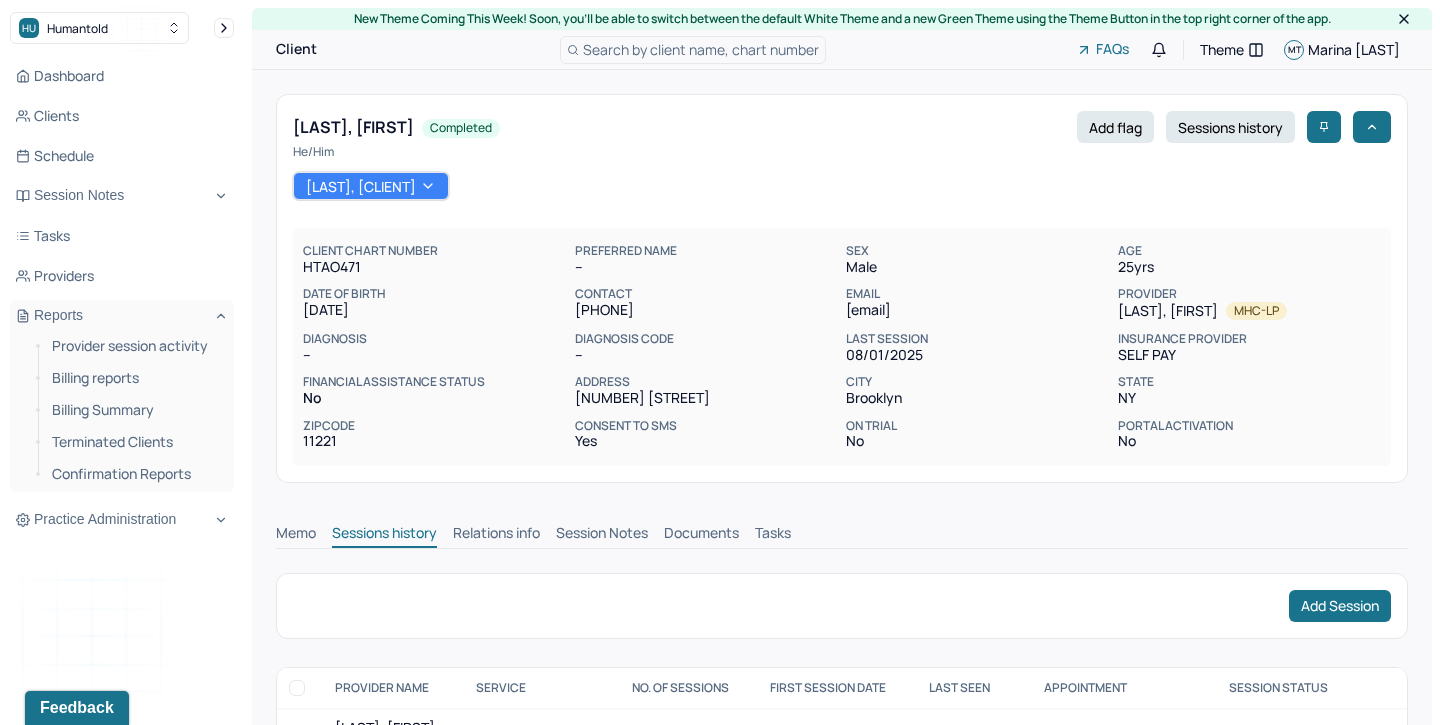 click on "Session Notes" at bounding box center [602, 535] 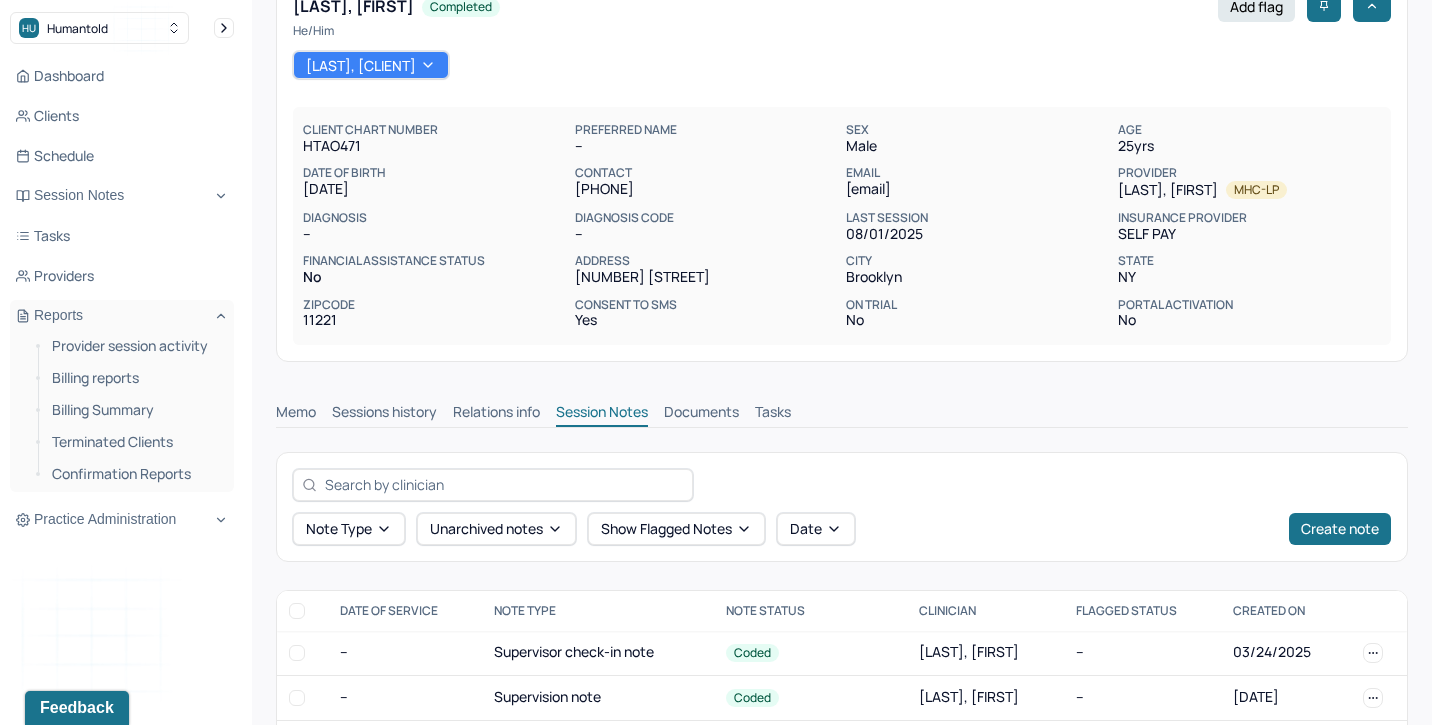 scroll, scrollTop: 0, scrollLeft: 0, axis: both 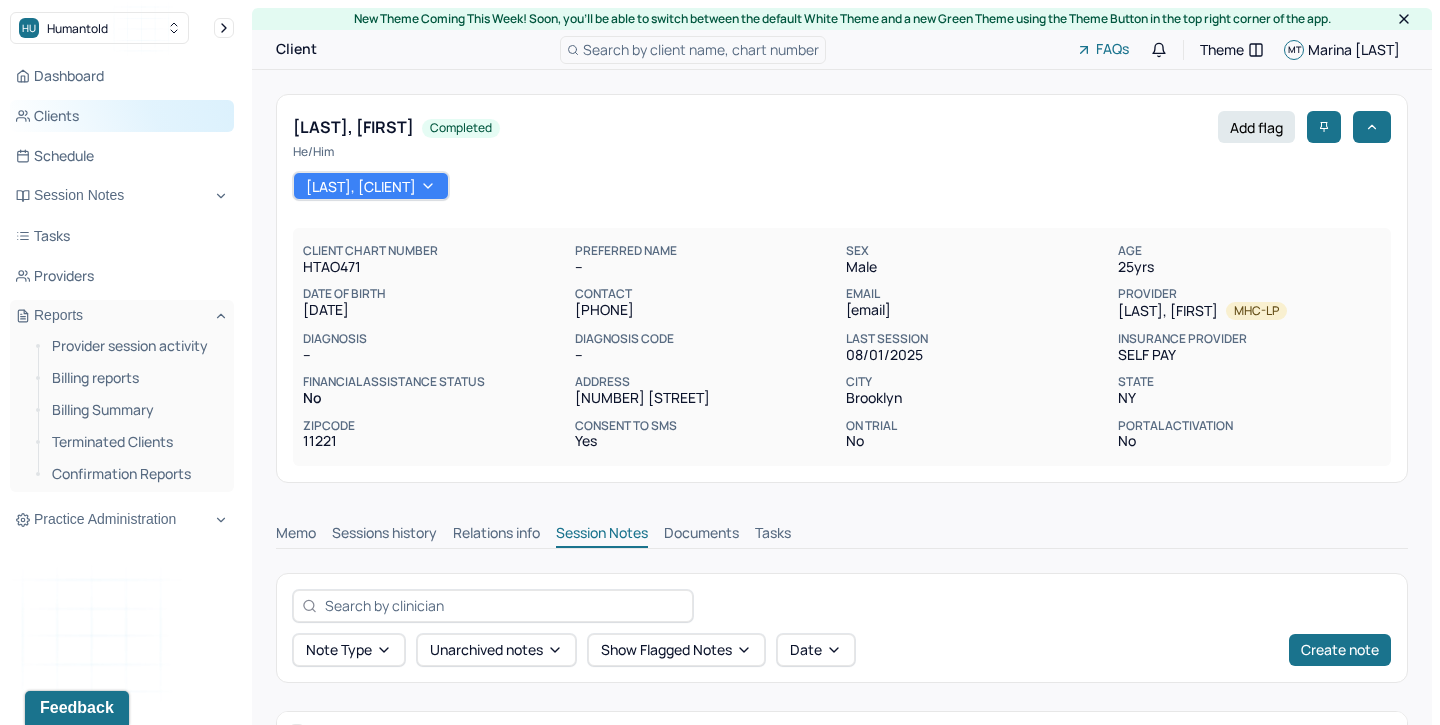 click on "Clients" at bounding box center [122, 116] 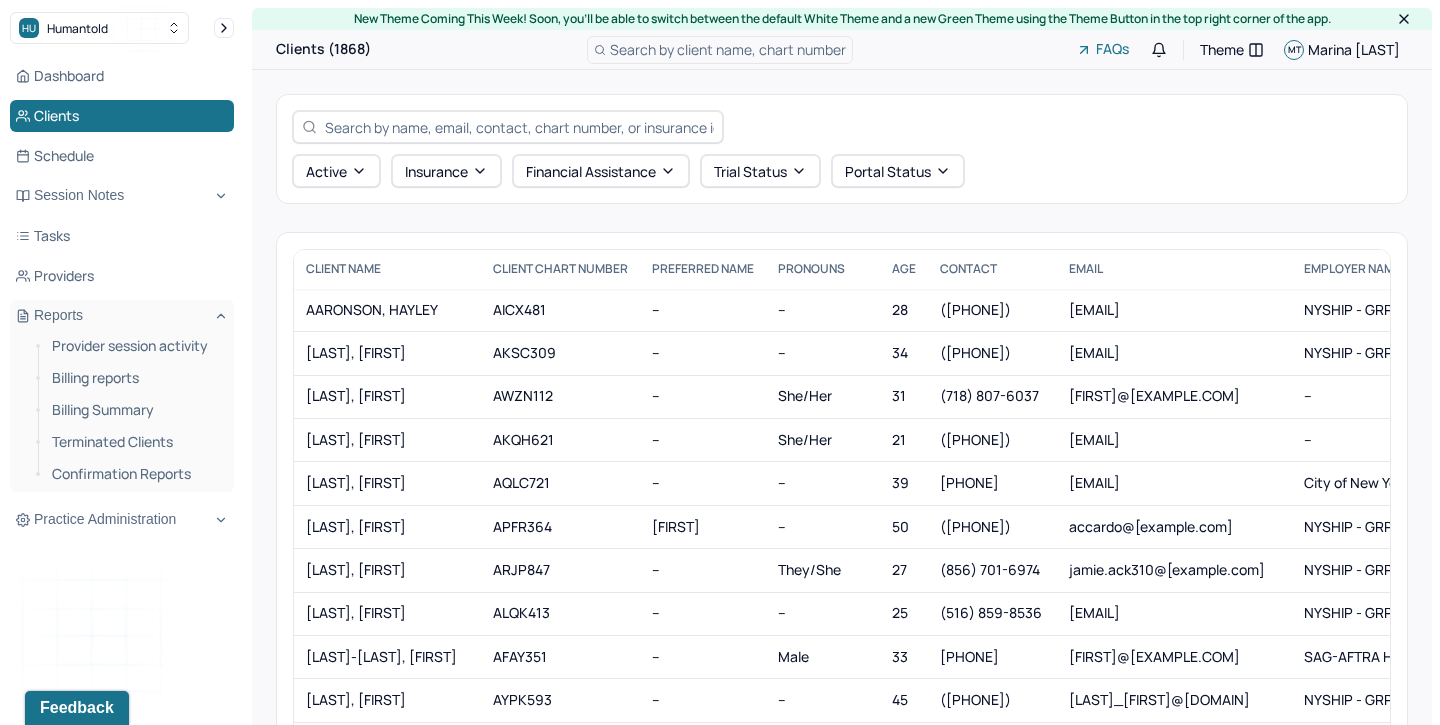 click at bounding box center (519, 127) 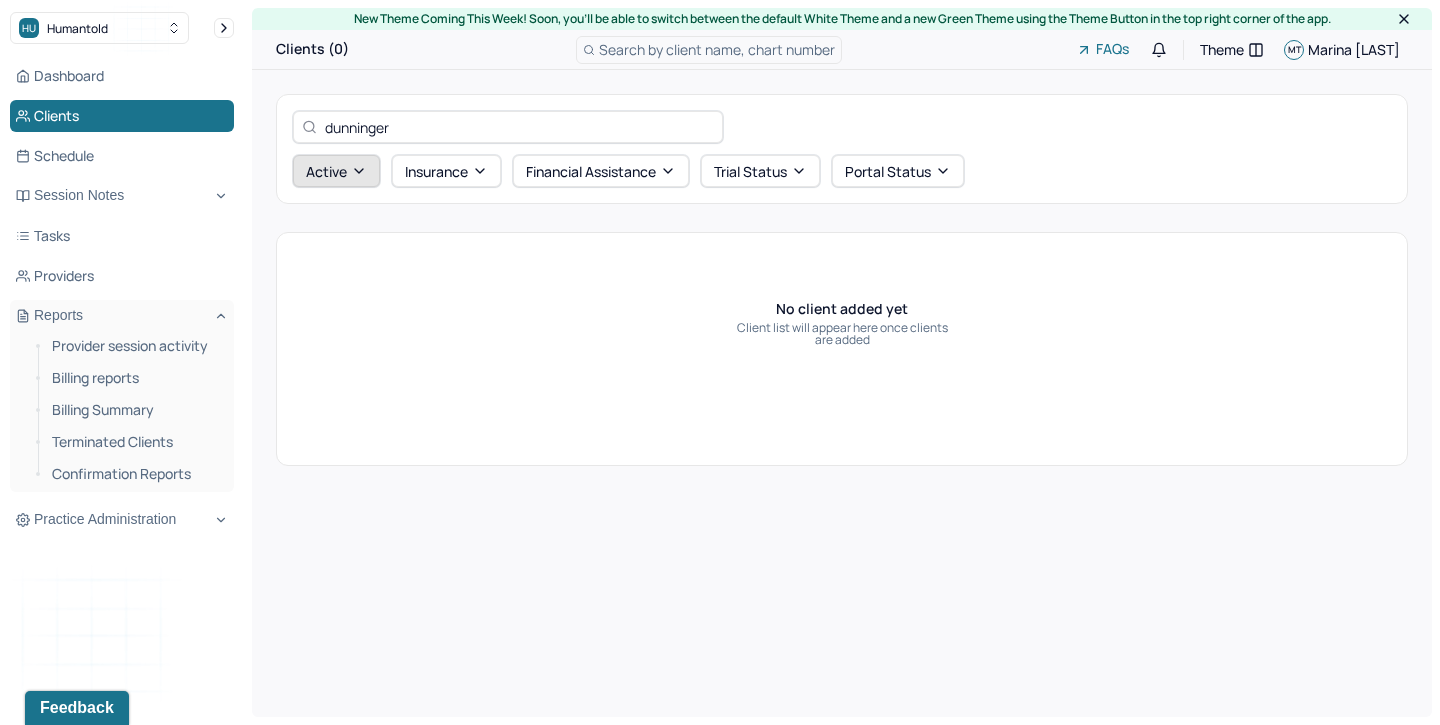 type on "dunninger" 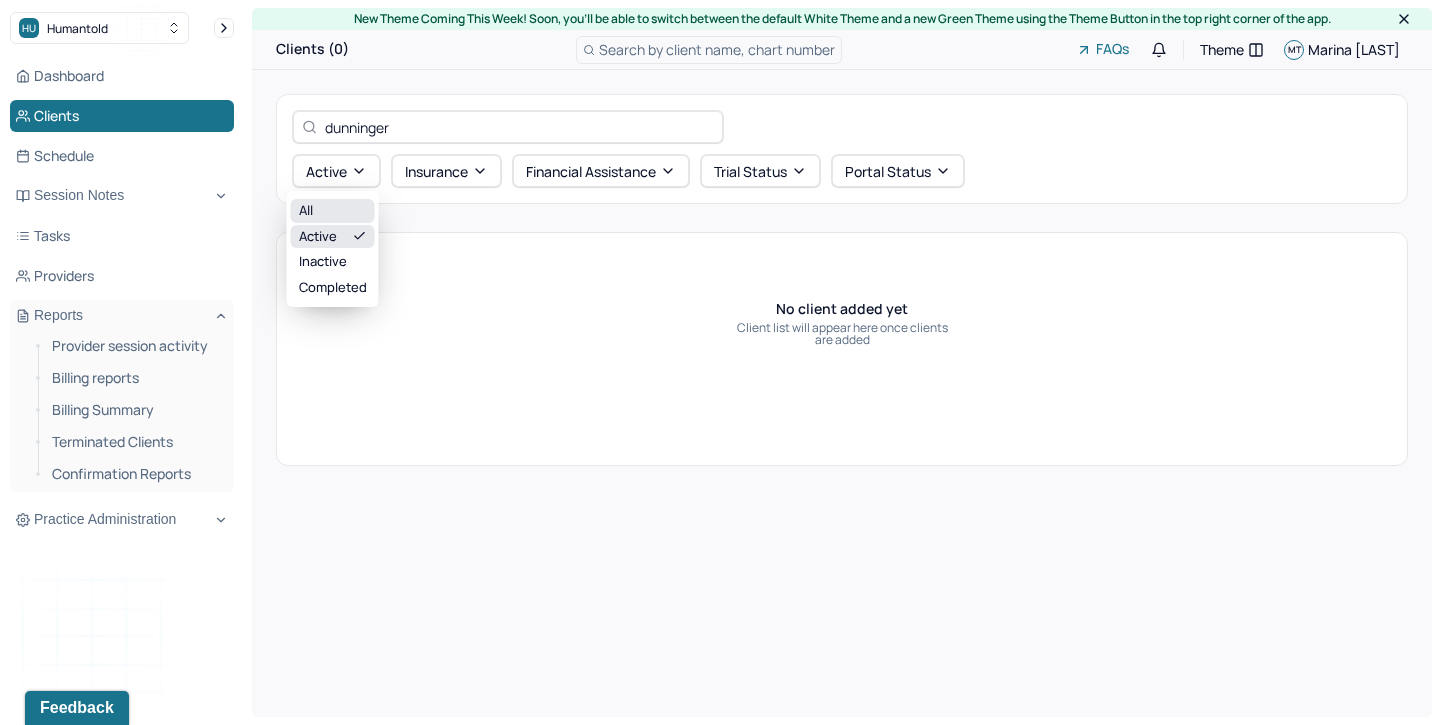 click on "All" at bounding box center [333, 211] 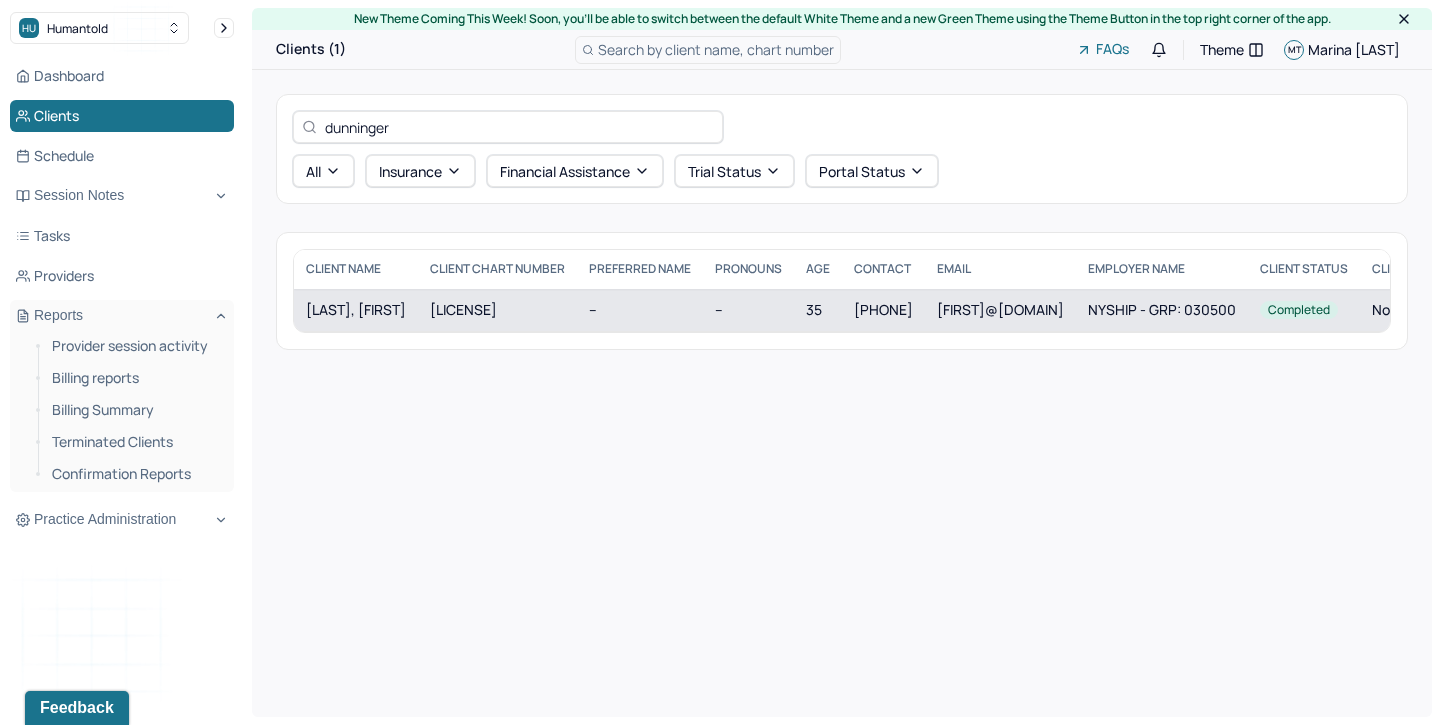 click on "[LAST], [FIRST]" at bounding box center (356, 310) 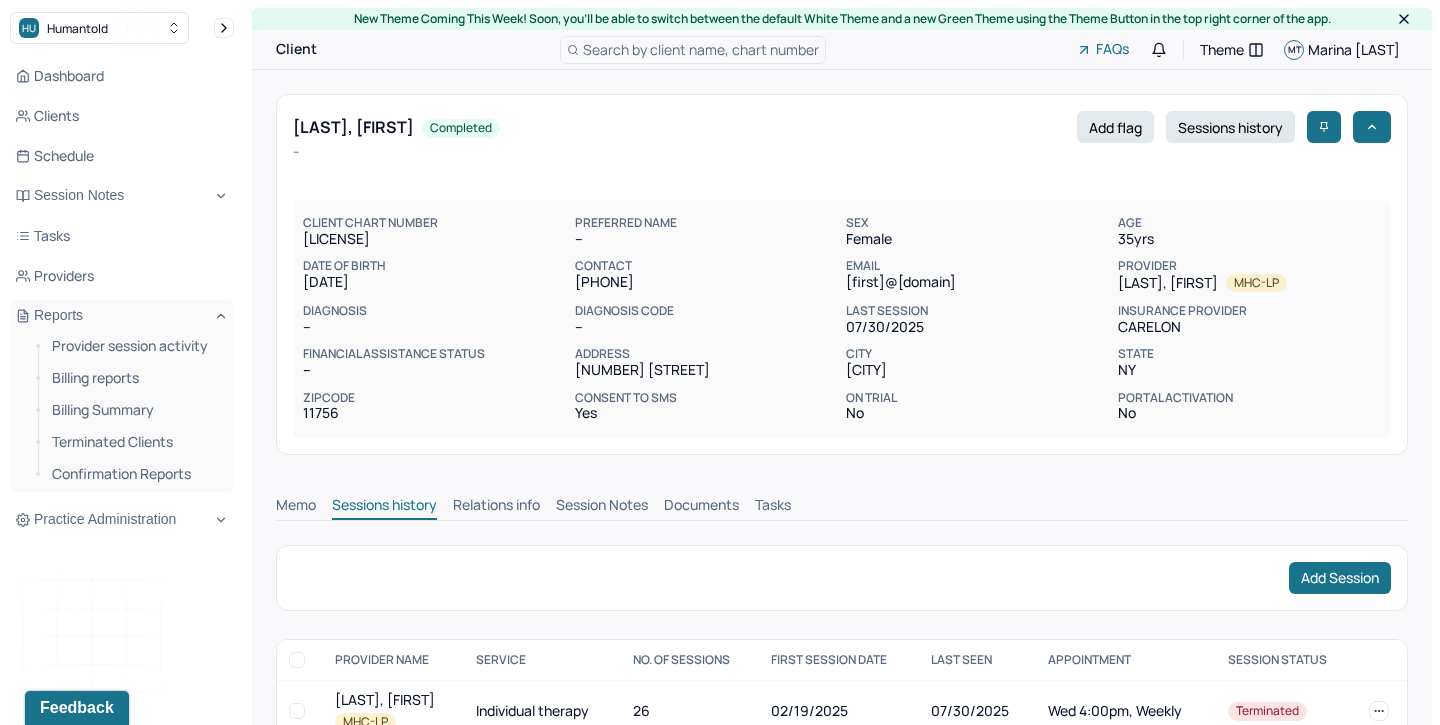 click on "Session Notes" at bounding box center [602, 507] 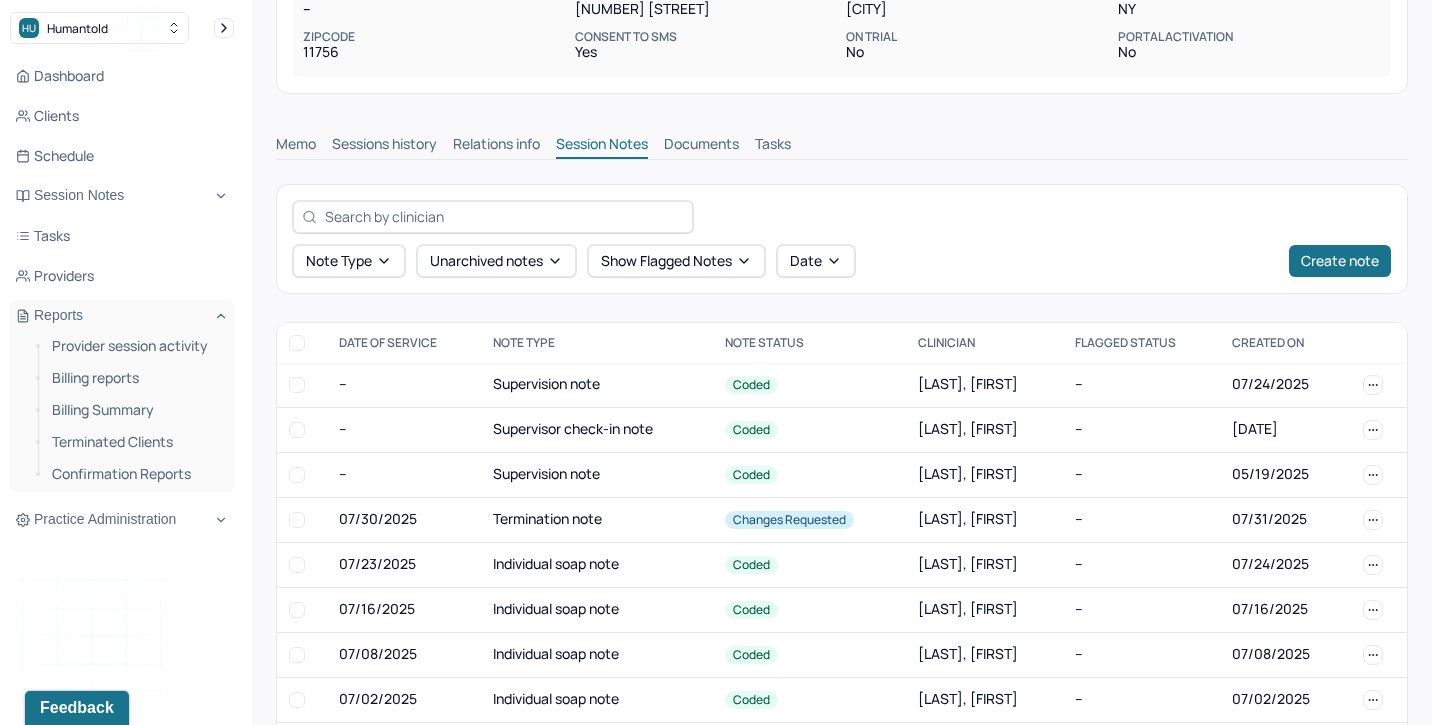 scroll, scrollTop: 365, scrollLeft: 0, axis: vertical 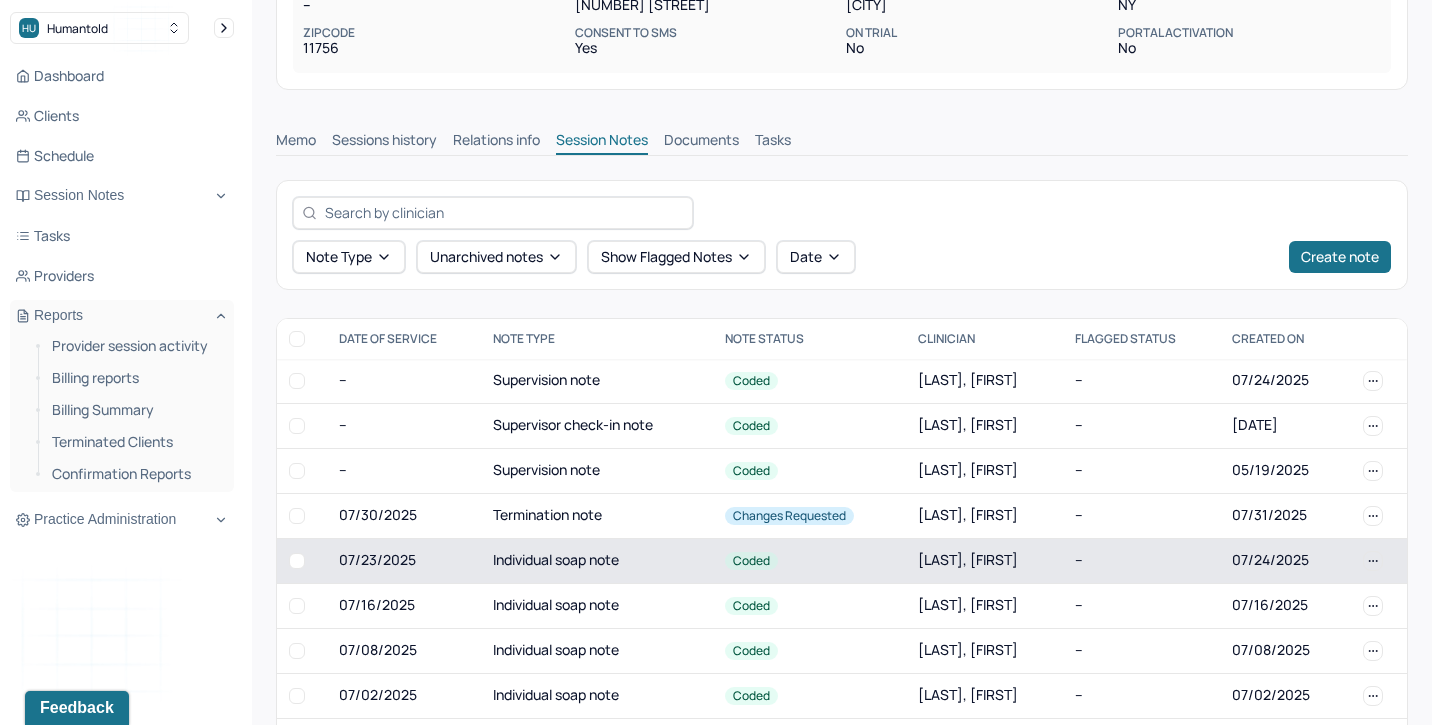 click on "Individual soap note" at bounding box center (597, 560) 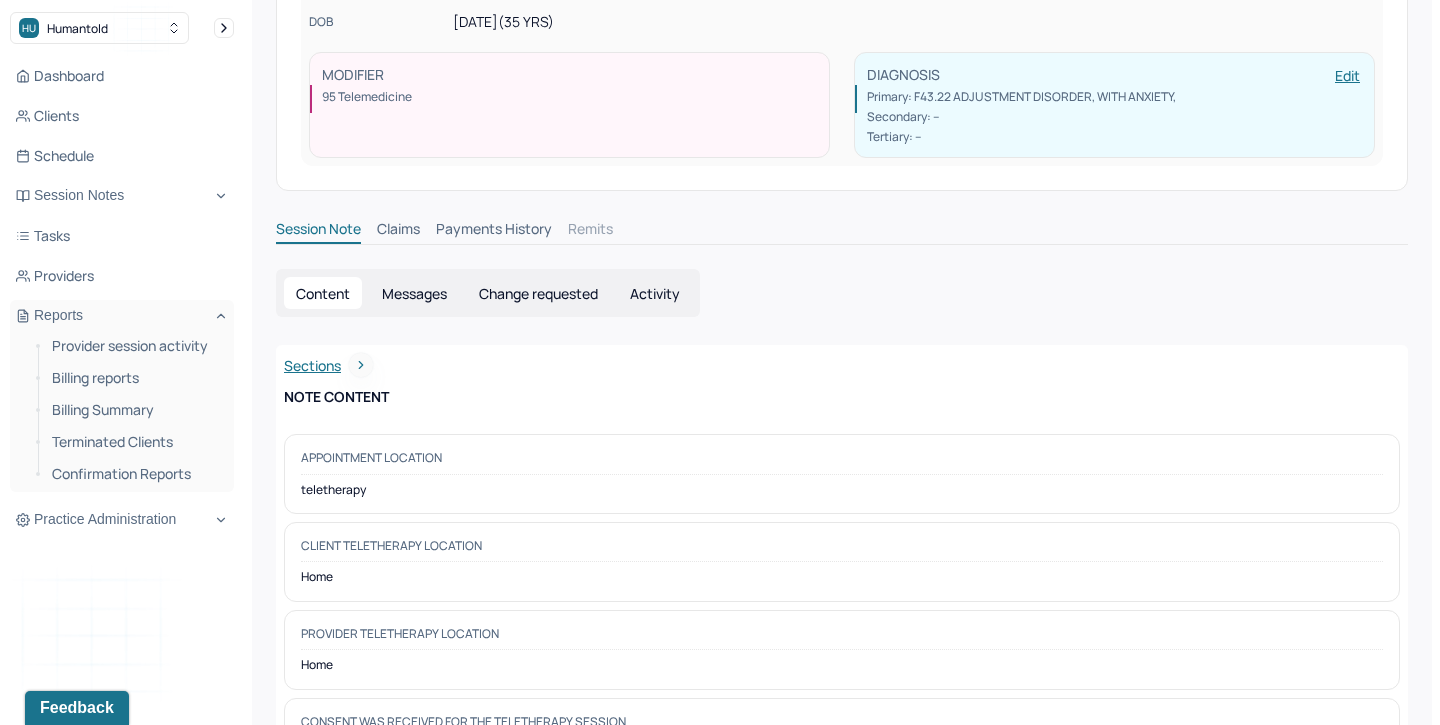 click on "Activity" at bounding box center (655, 293) 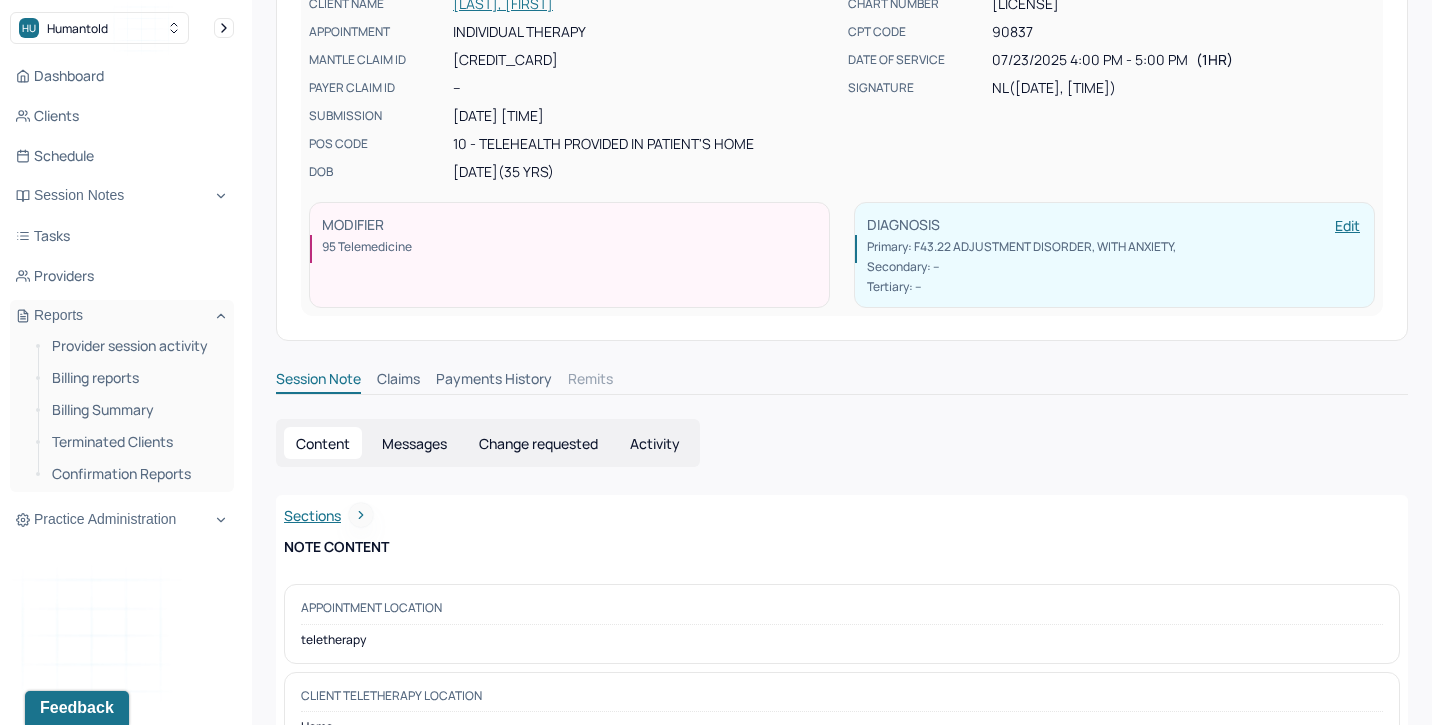 scroll, scrollTop: 347, scrollLeft: 0, axis: vertical 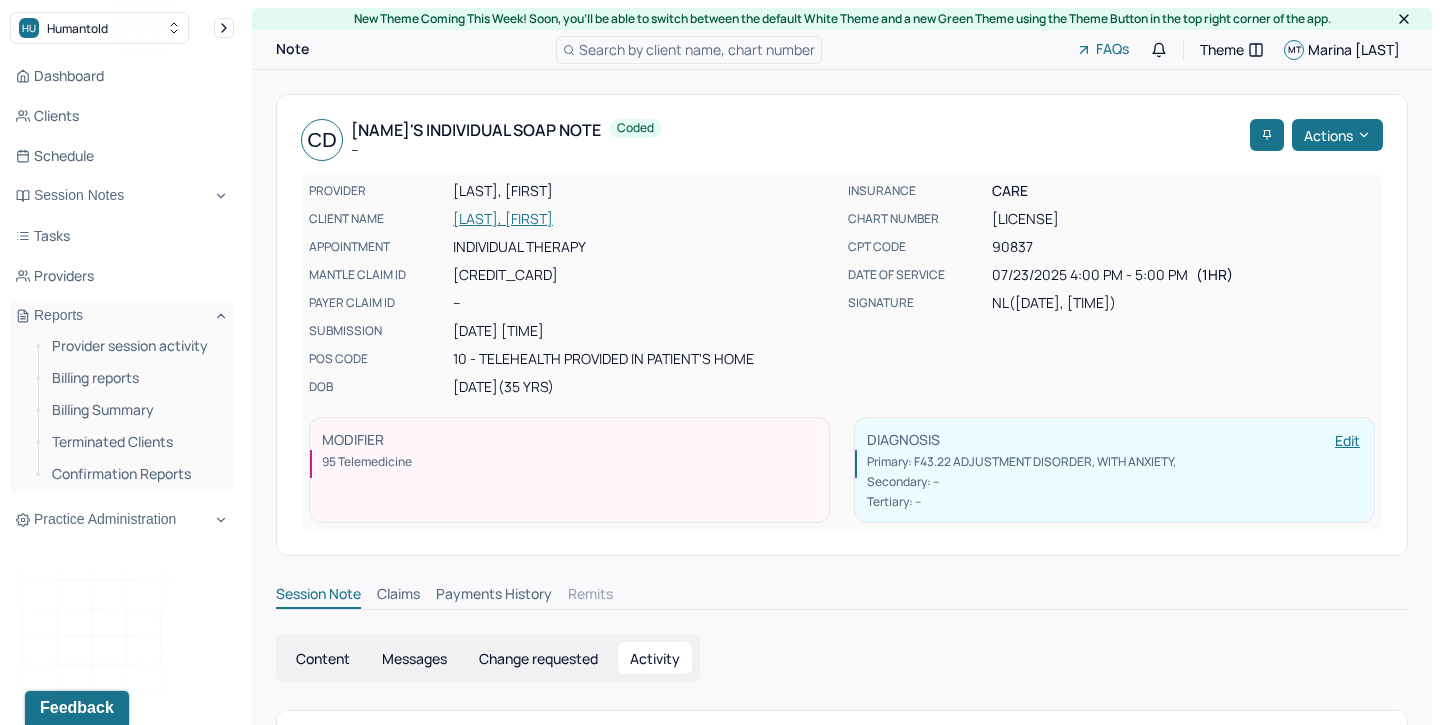 click on "[LAST], [FIRST]" at bounding box center (644, 219) 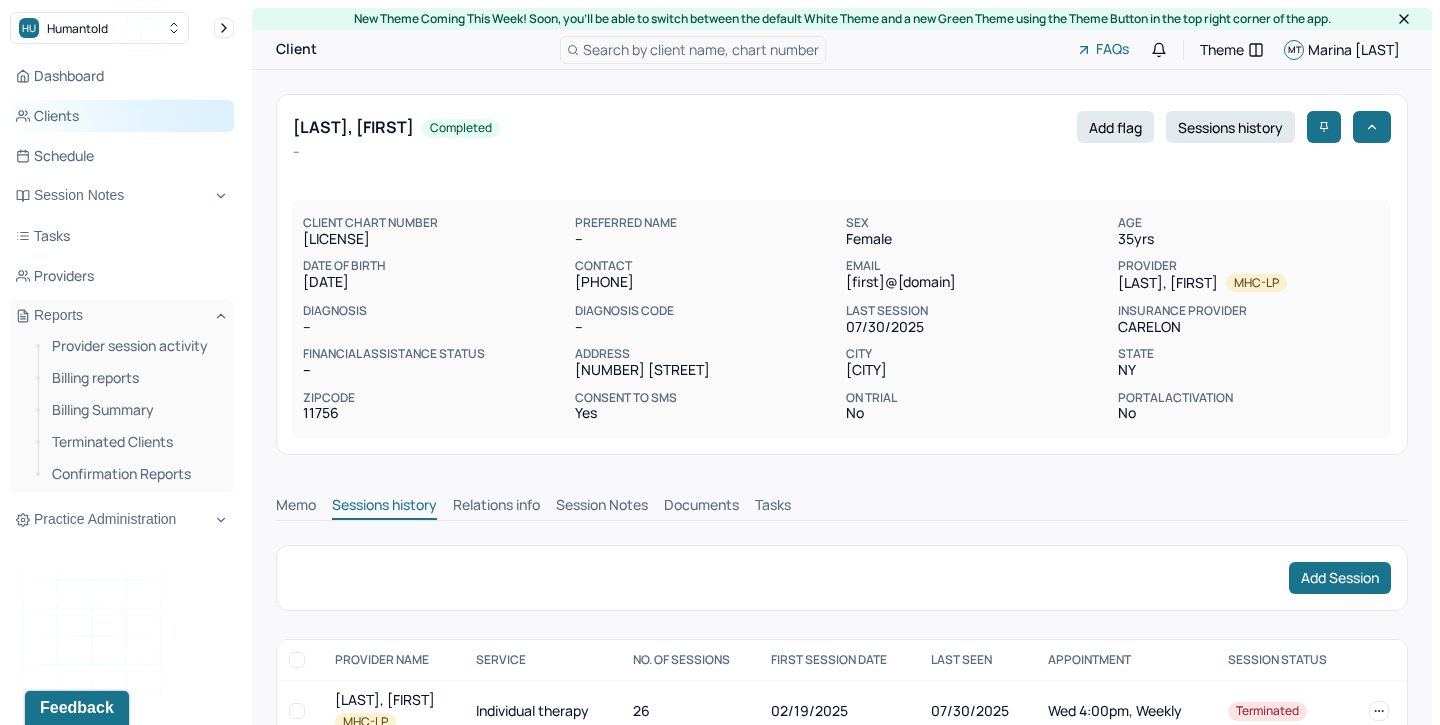 click on "Clients" at bounding box center (122, 116) 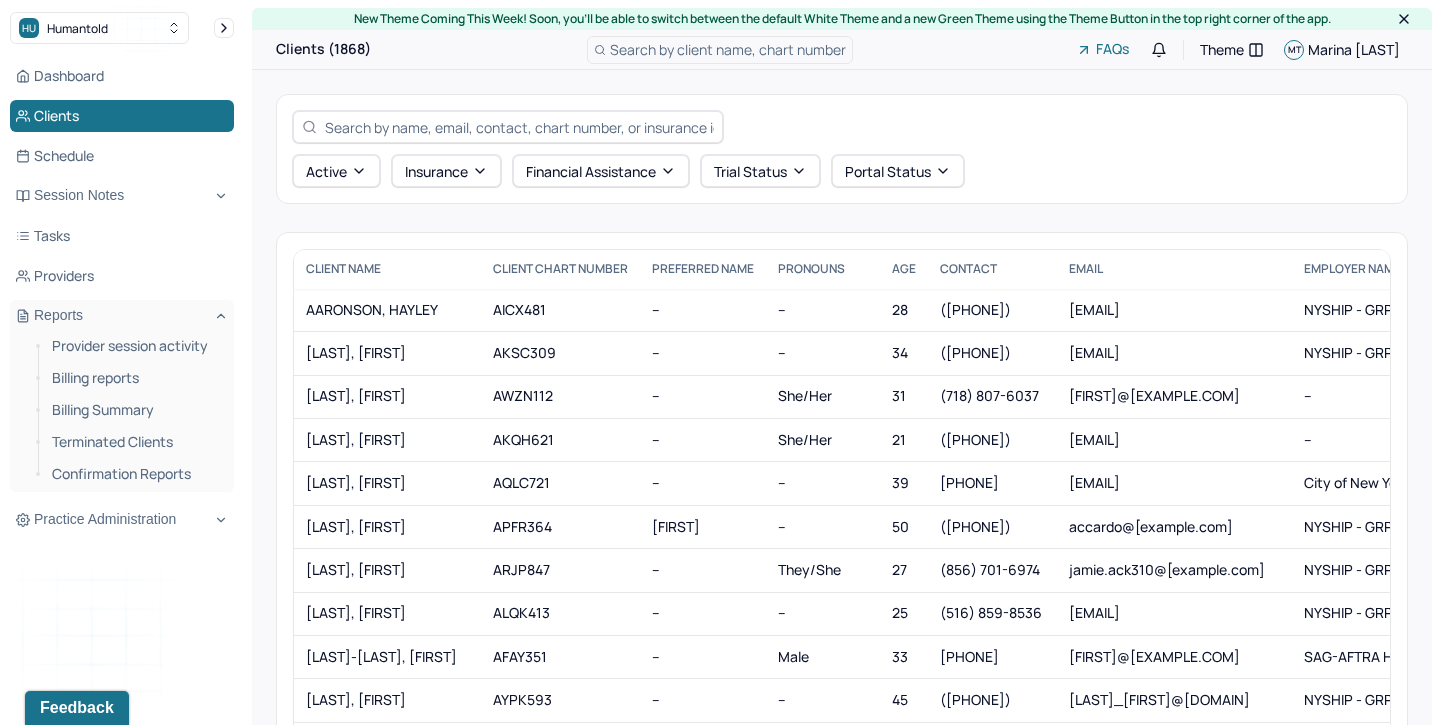 click at bounding box center [519, 127] 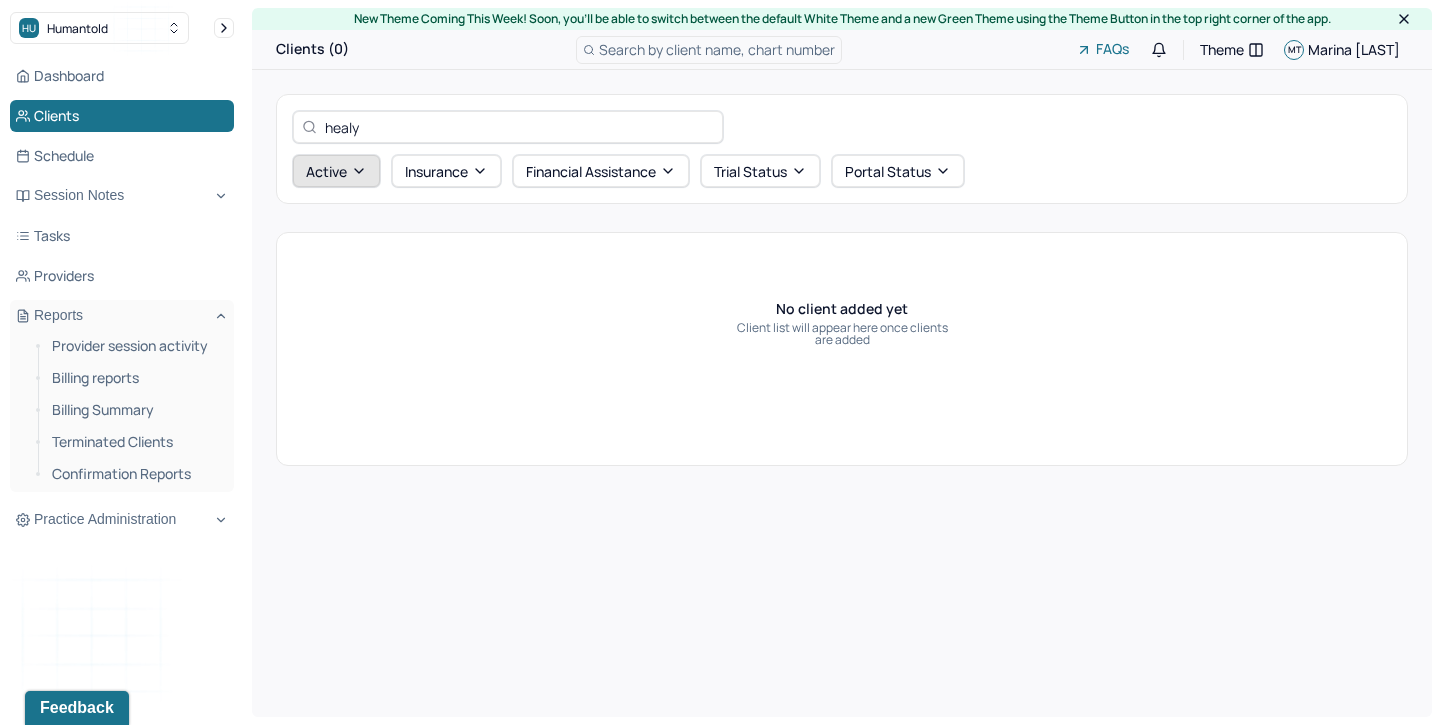 type on "healy" 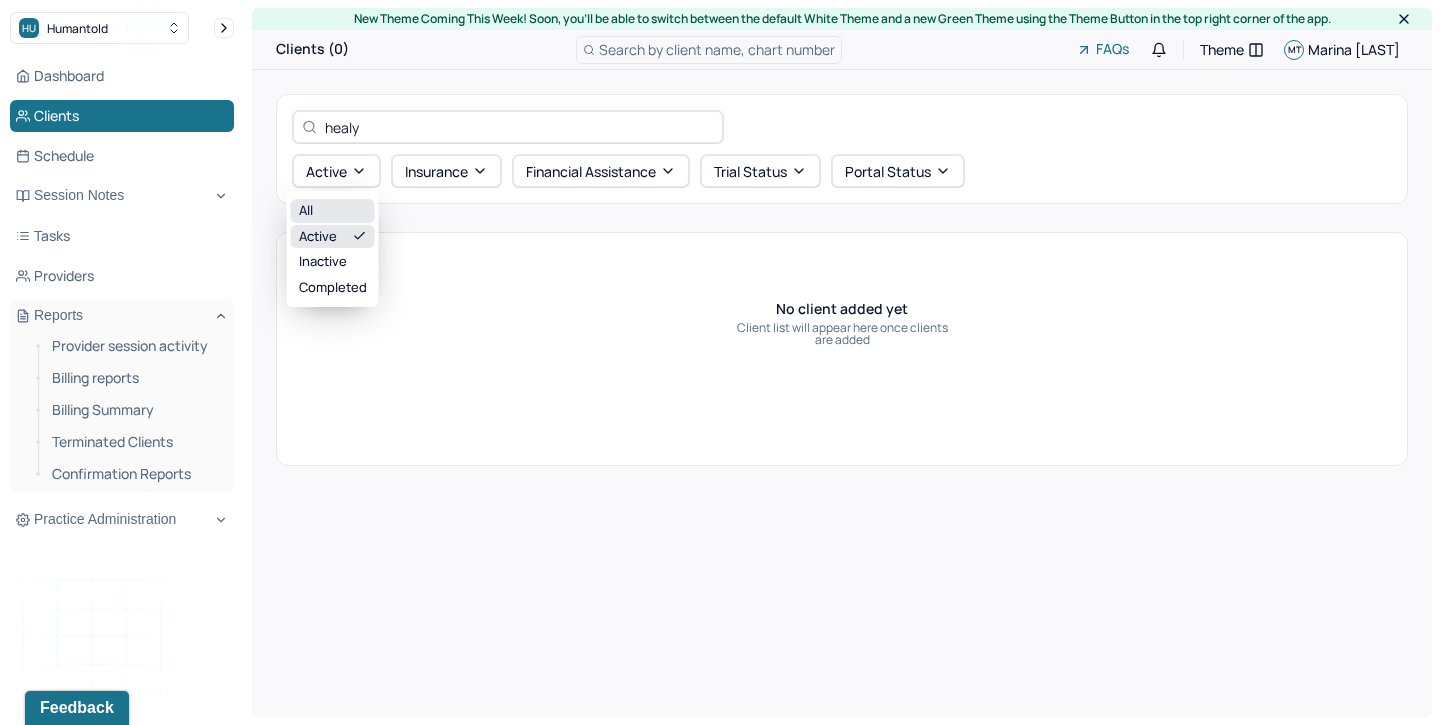 click on "All" at bounding box center (333, 211) 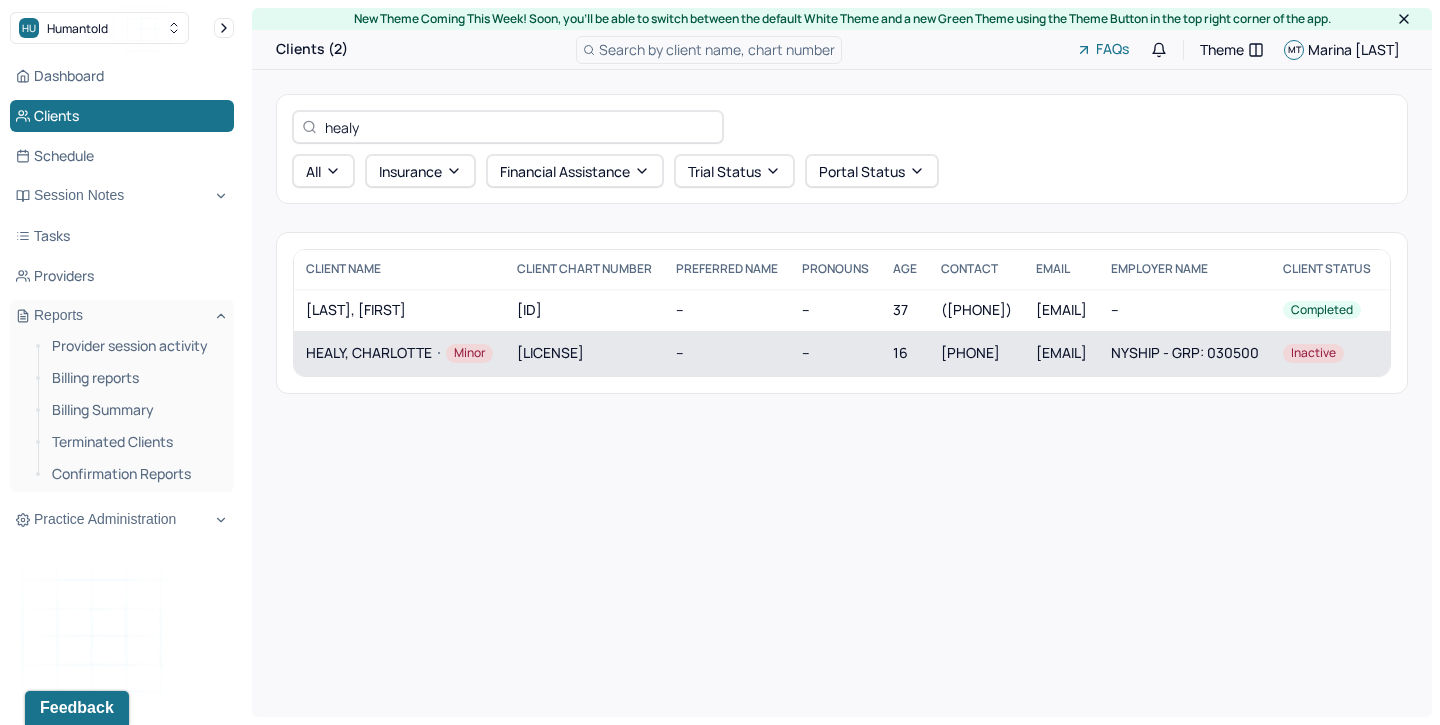 click on "[LAST], [FIRST] Minor" at bounding box center [399, 353] 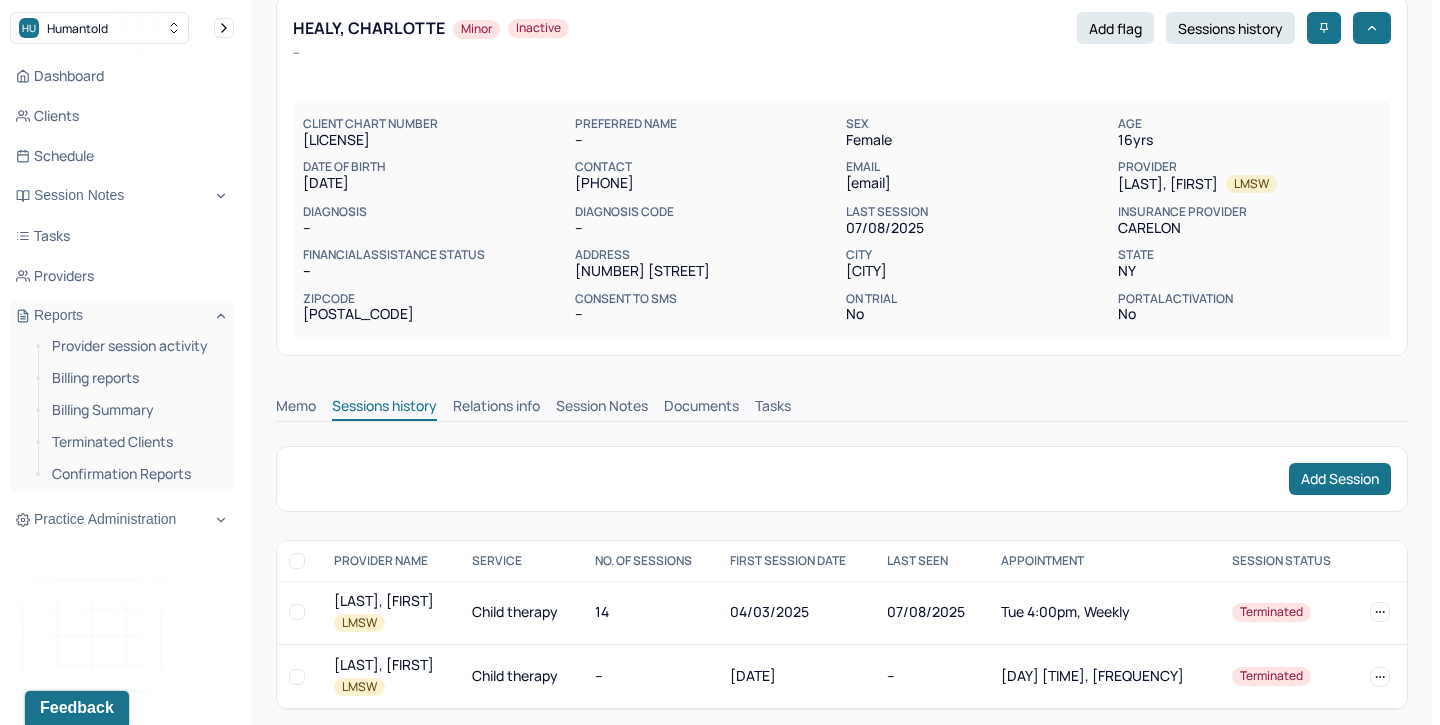 scroll, scrollTop: 113, scrollLeft: 0, axis: vertical 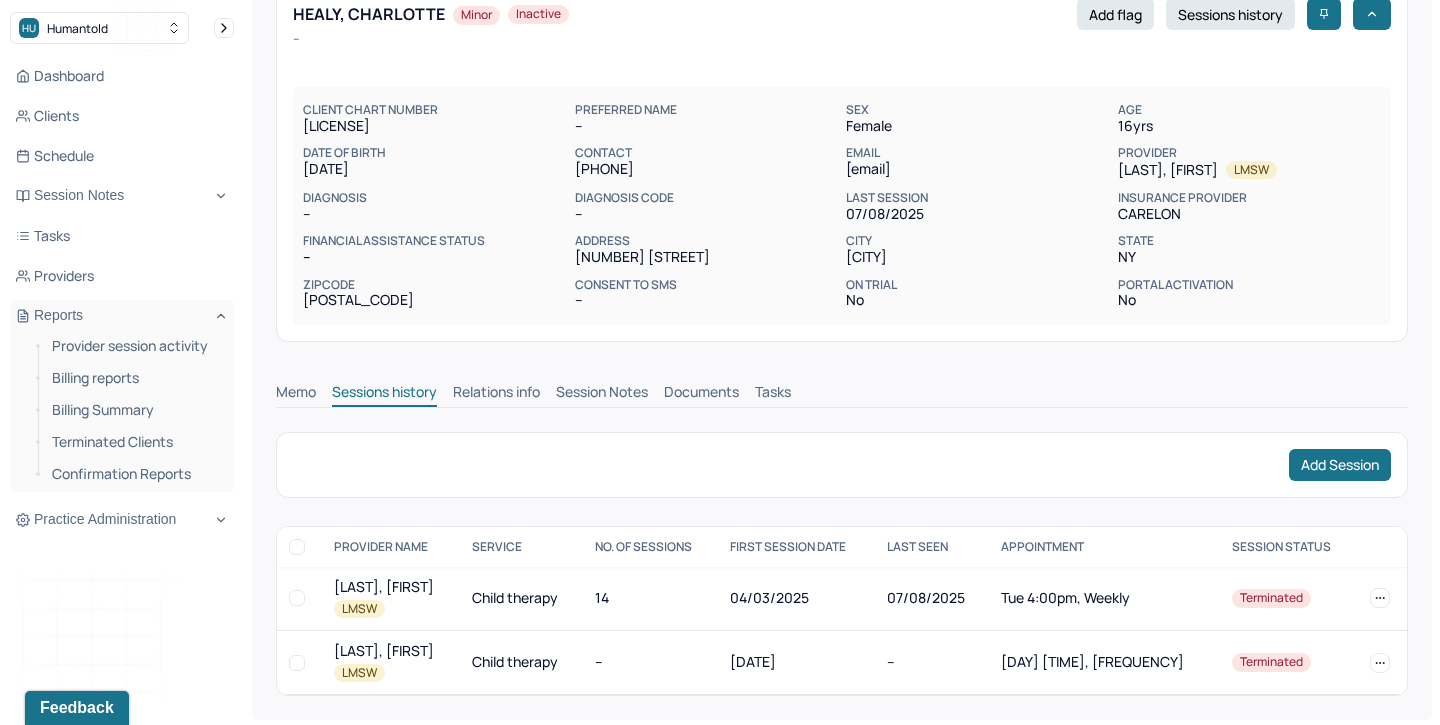 click on "Session Notes" at bounding box center [602, 394] 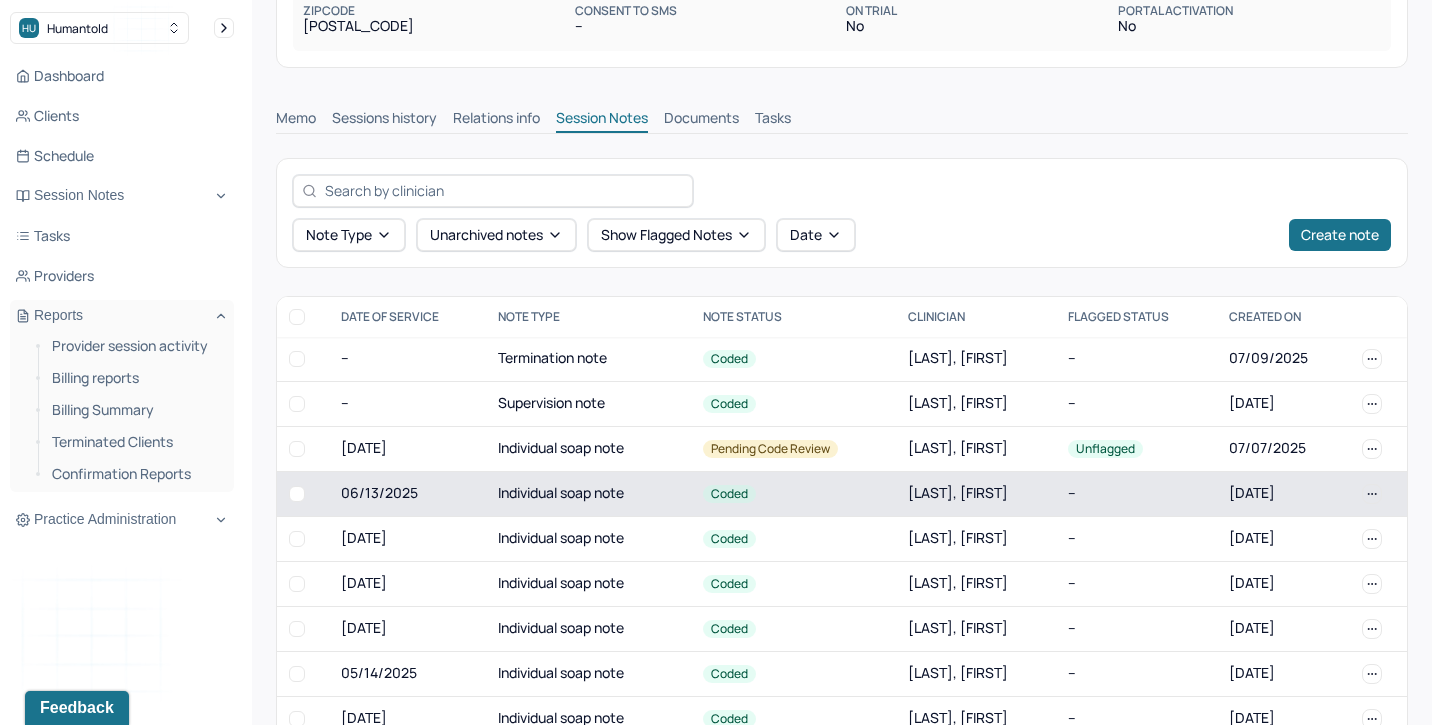 click on "Individual soap note" at bounding box center (588, 493) 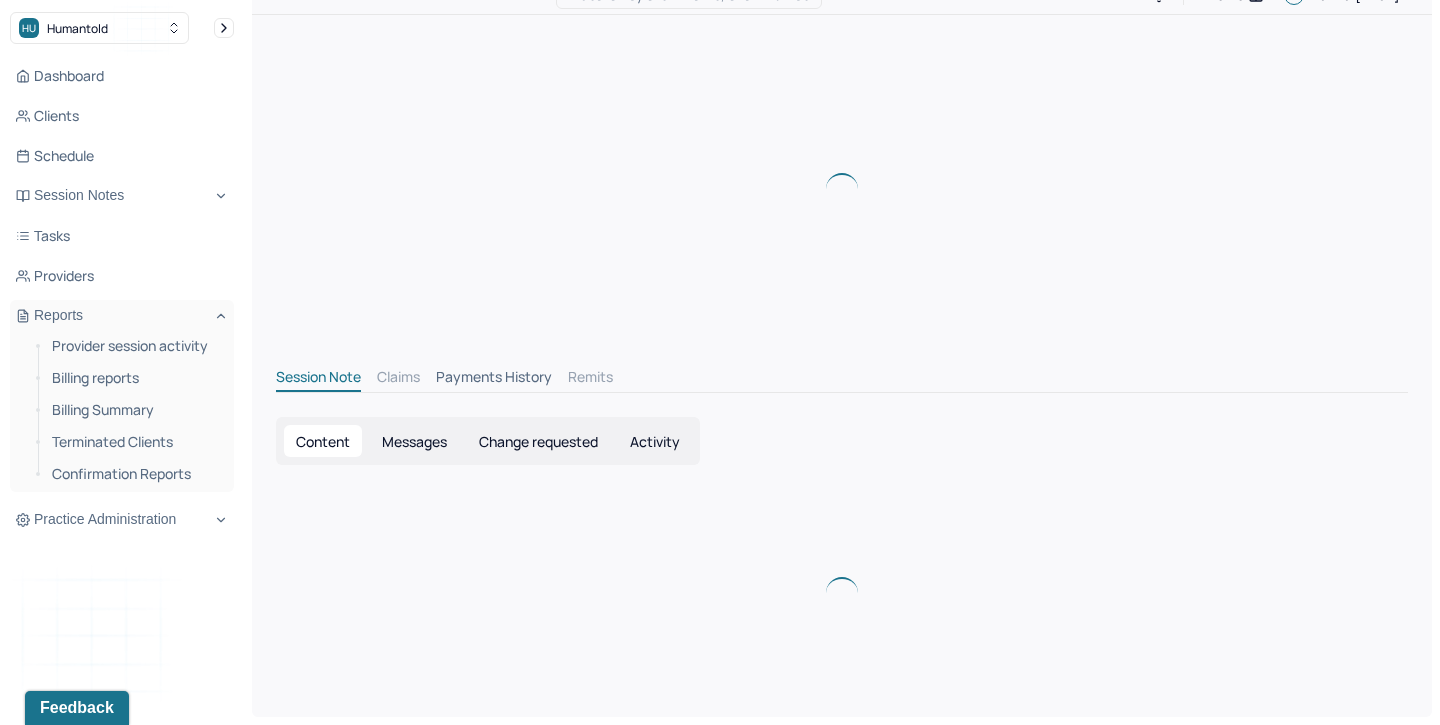 scroll, scrollTop: 387, scrollLeft: 0, axis: vertical 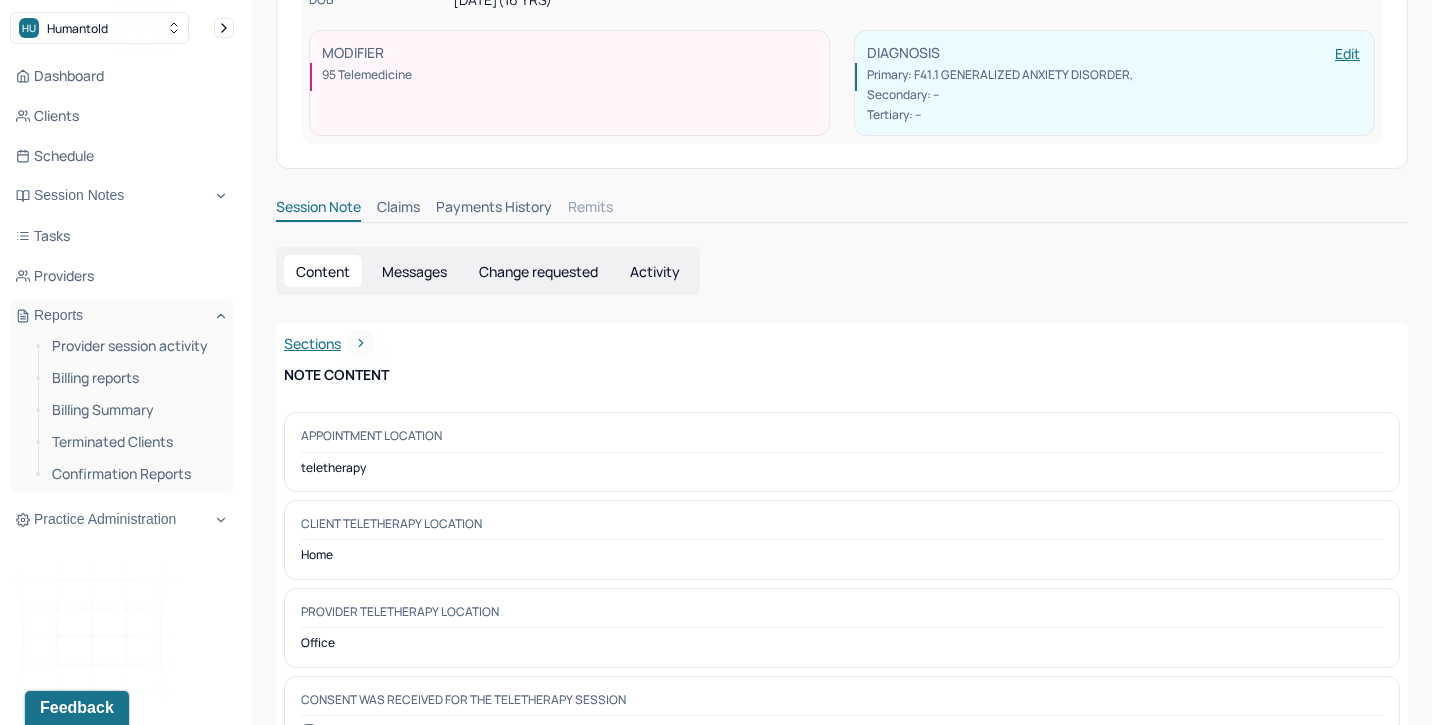 click on "Activity" at bounding box center (655, 271) 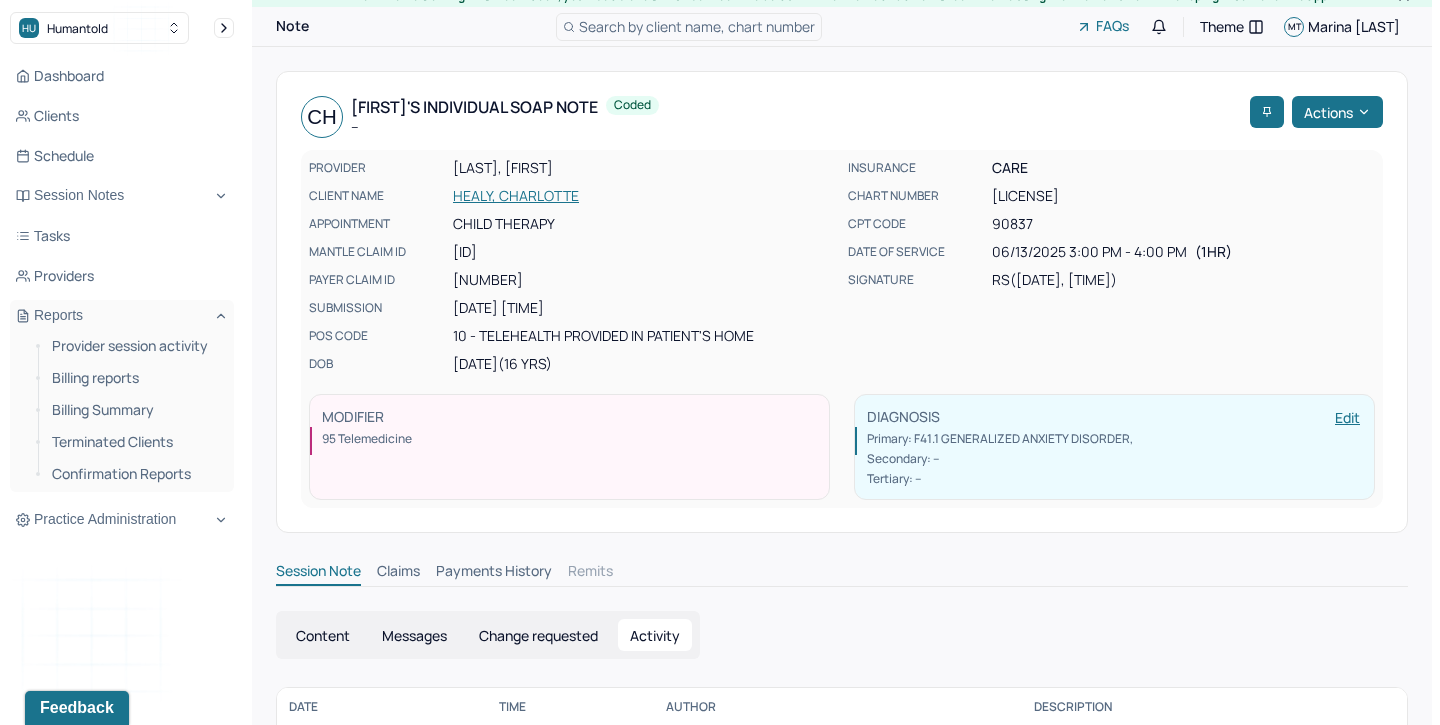 scroll, scrollTop: 0, scrollLeft: 0, axis: both 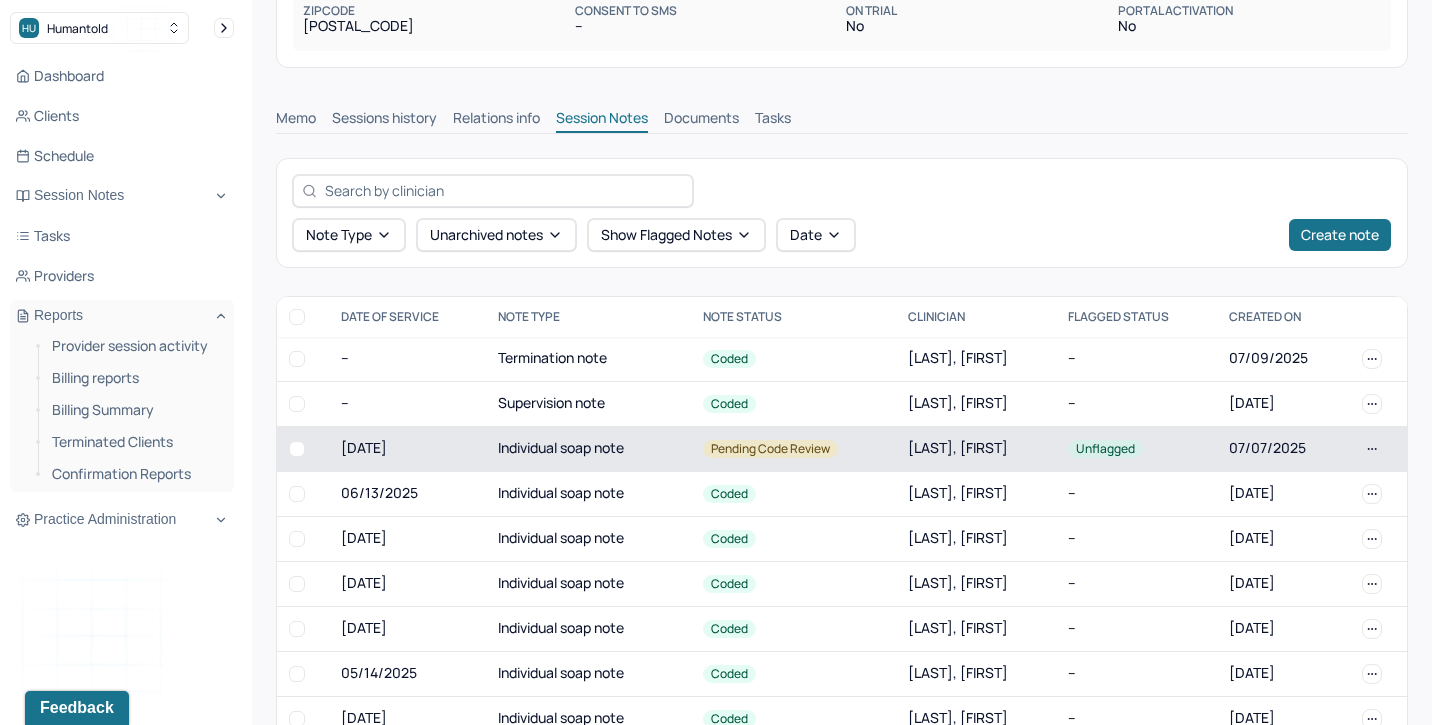 click on "Individual soap note" at bounding box center [588, 448] 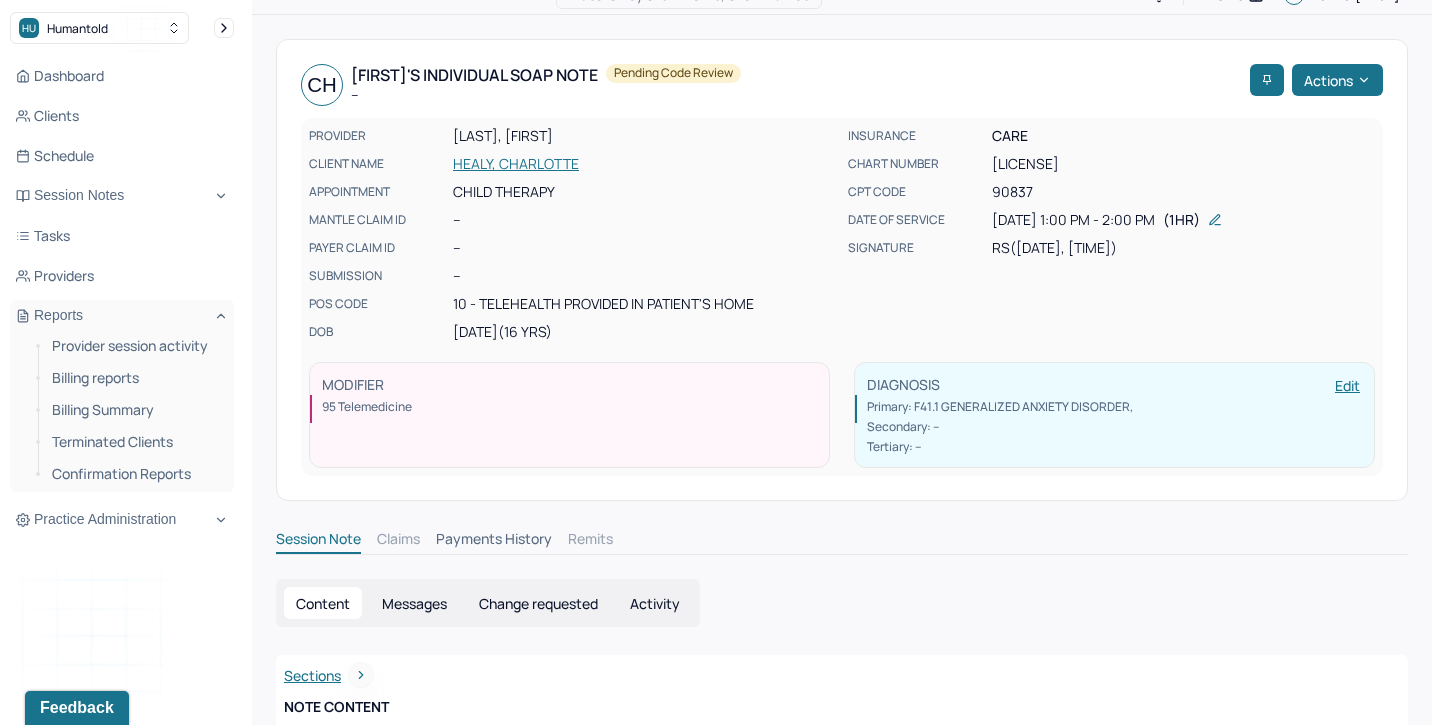 scroll, scrollTop: 387, scrollLeft: 0, axis: vertical 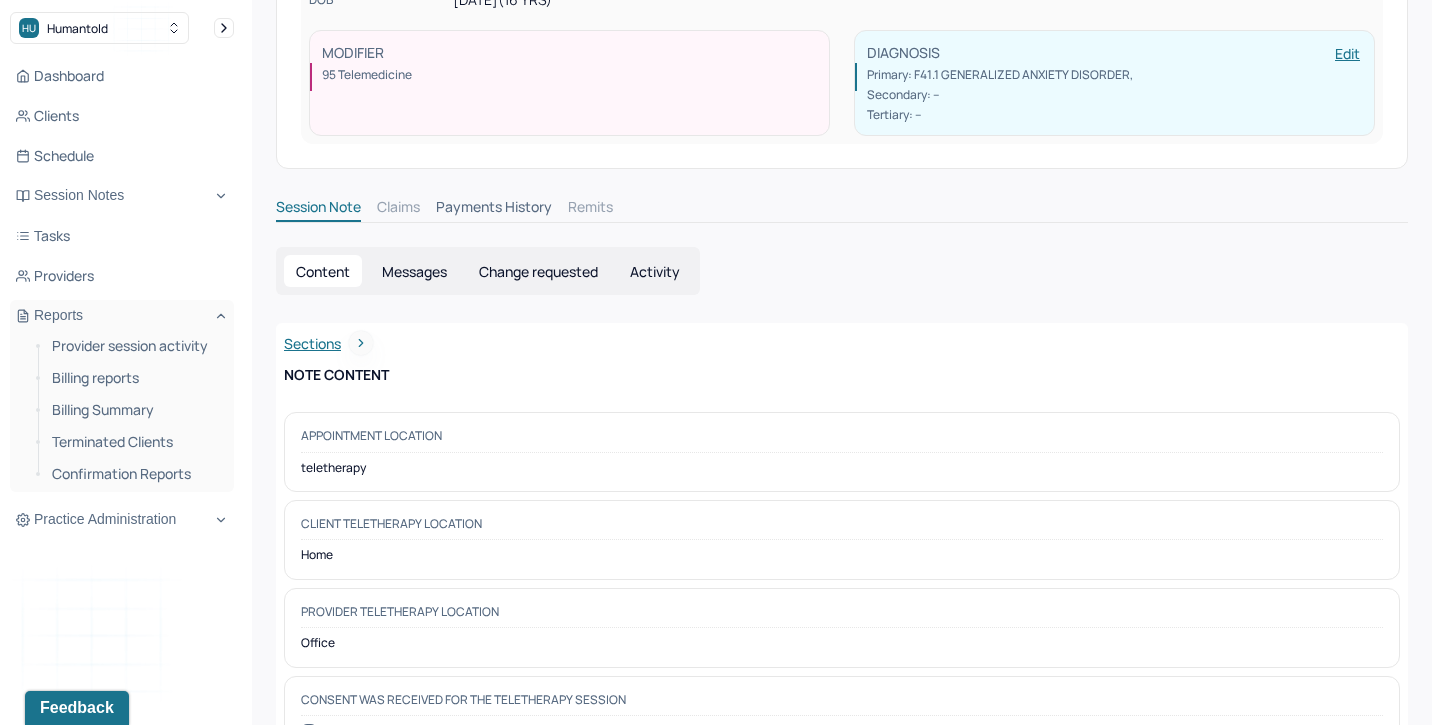 click on "Activity" at bounding box center [655, 271] 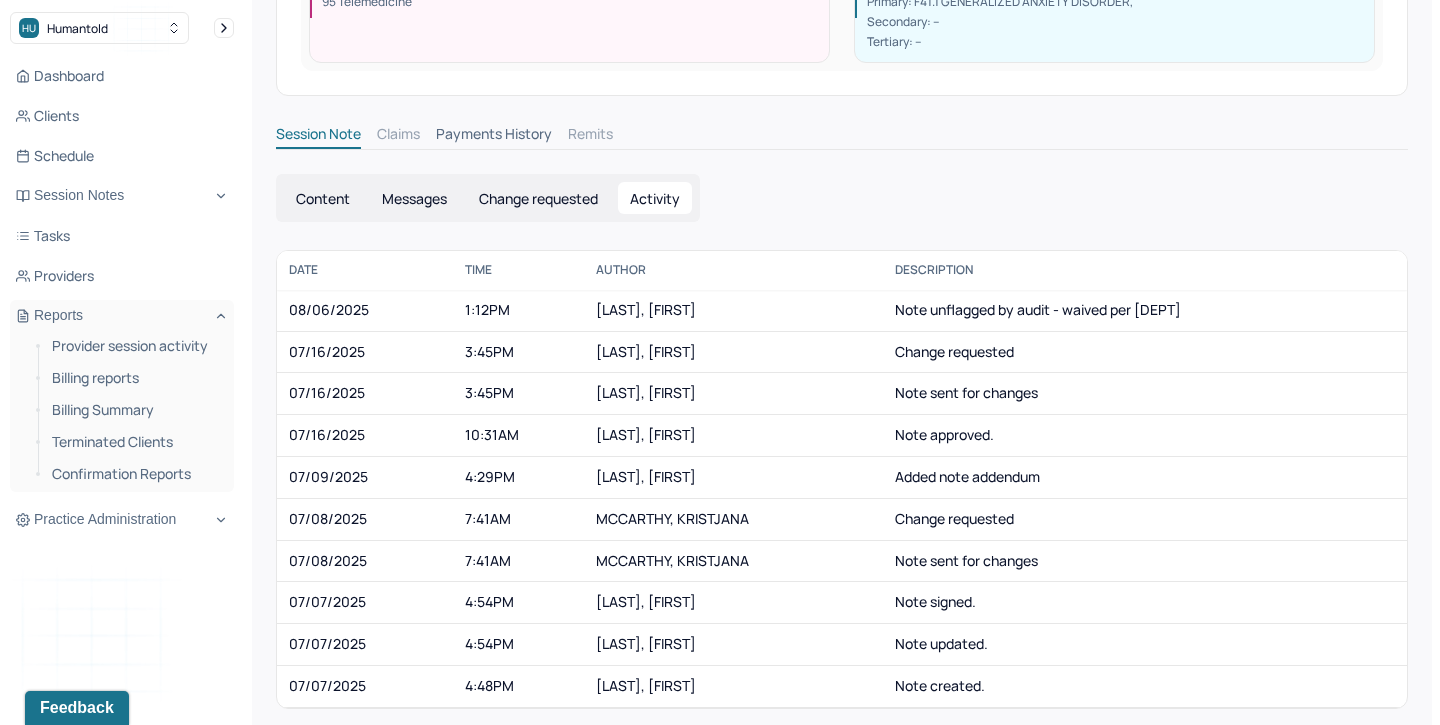 scroll, scrollTop: 462, scrollLeft: 0, axis: vertical 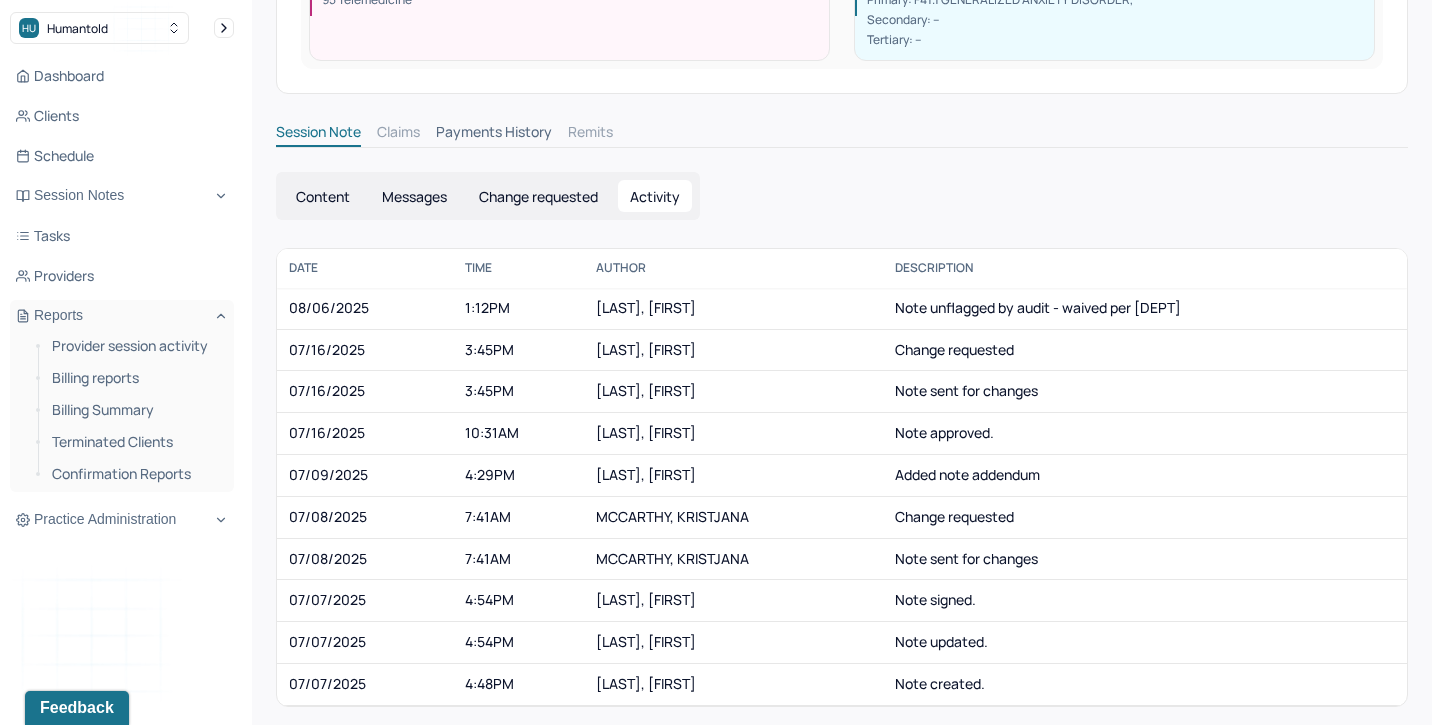 click on "Change requested" at bounding box center (538, 196) 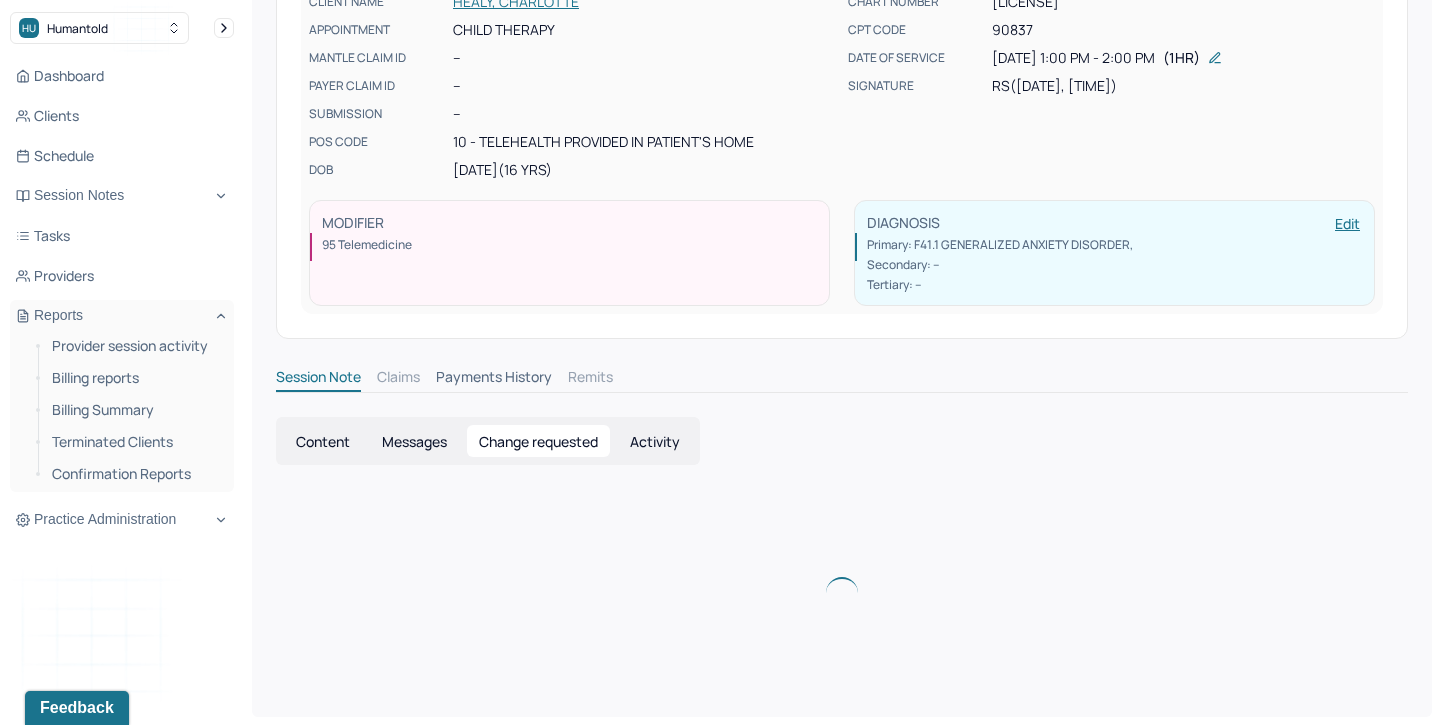 scroll, scrollTop: 143, scrollLeft: 0, axis: vertical 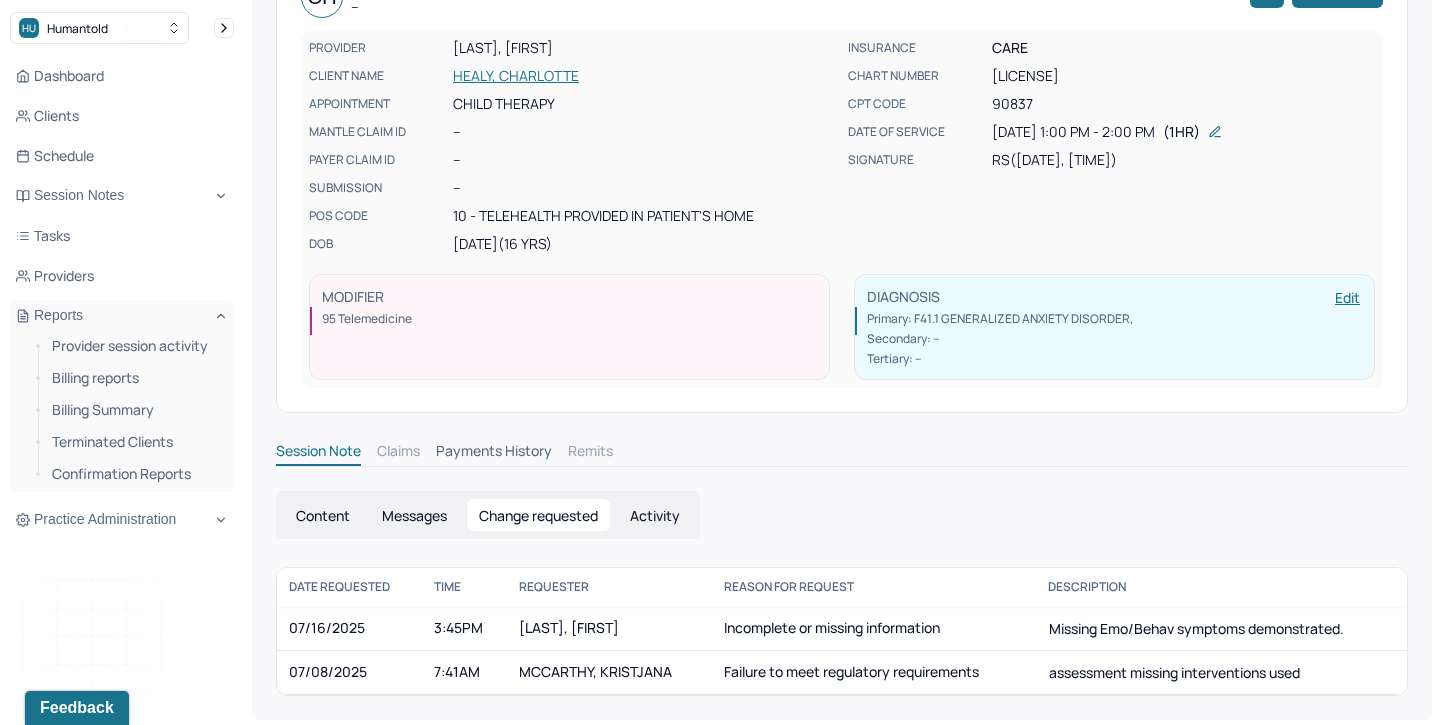 click on "Content Messages Change requested Activity" at bounding box center [488, 515] 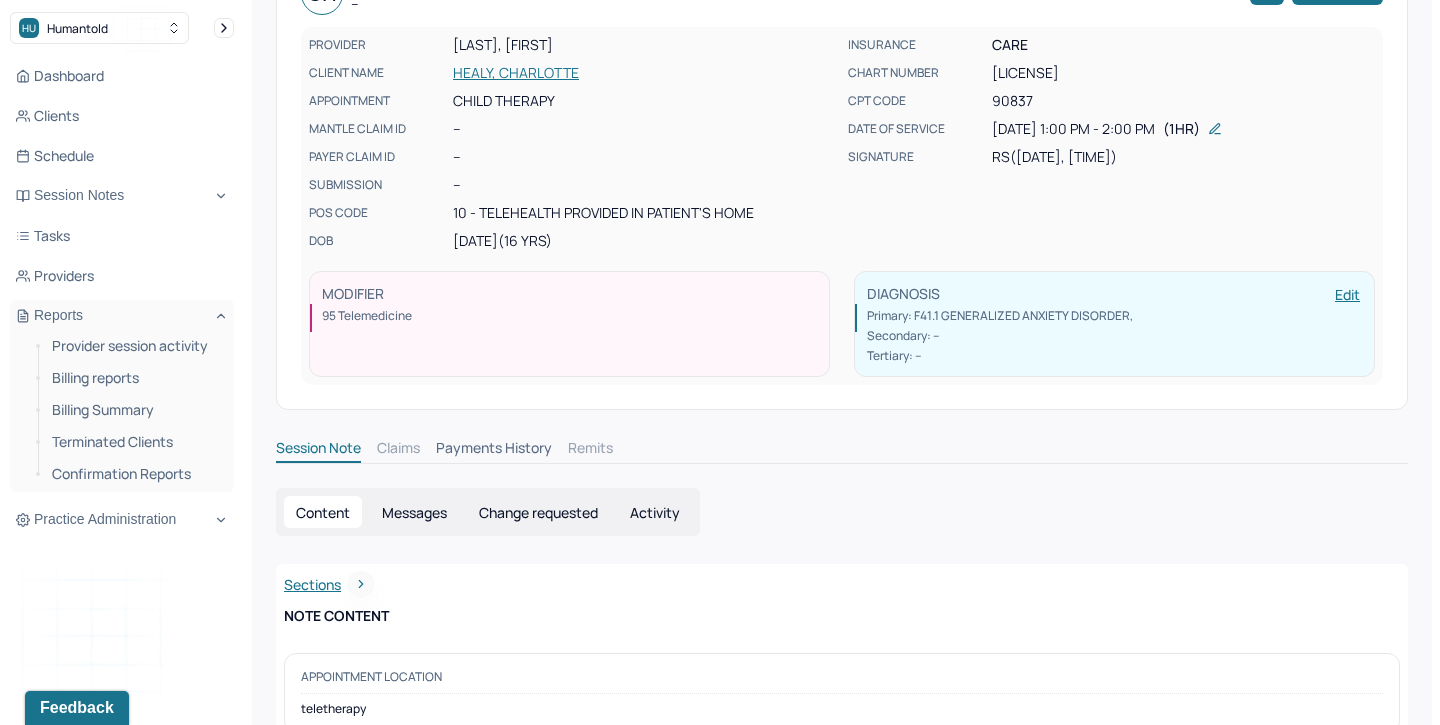 scroll, scrollTop: 0, scrollLeft: 0, axis: both 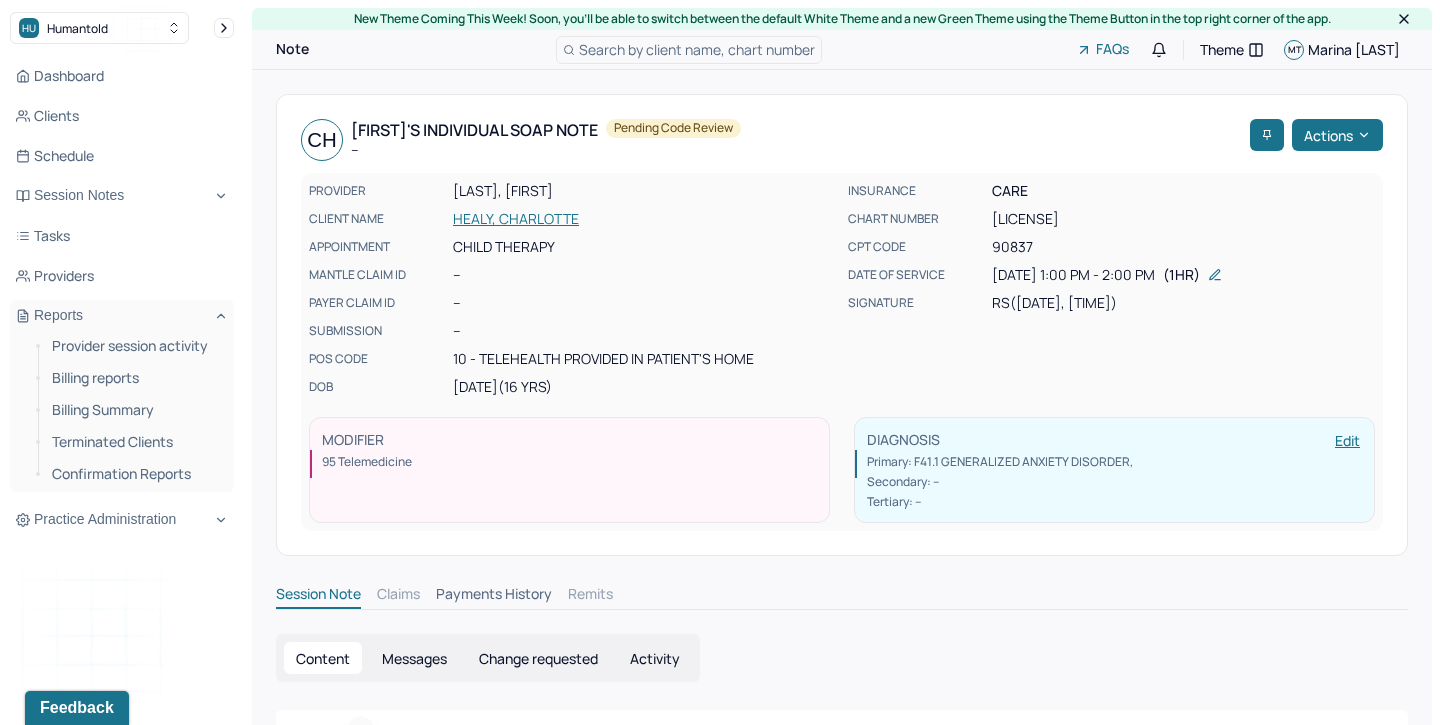 click on "Activity" at bounding box center (655, 658) 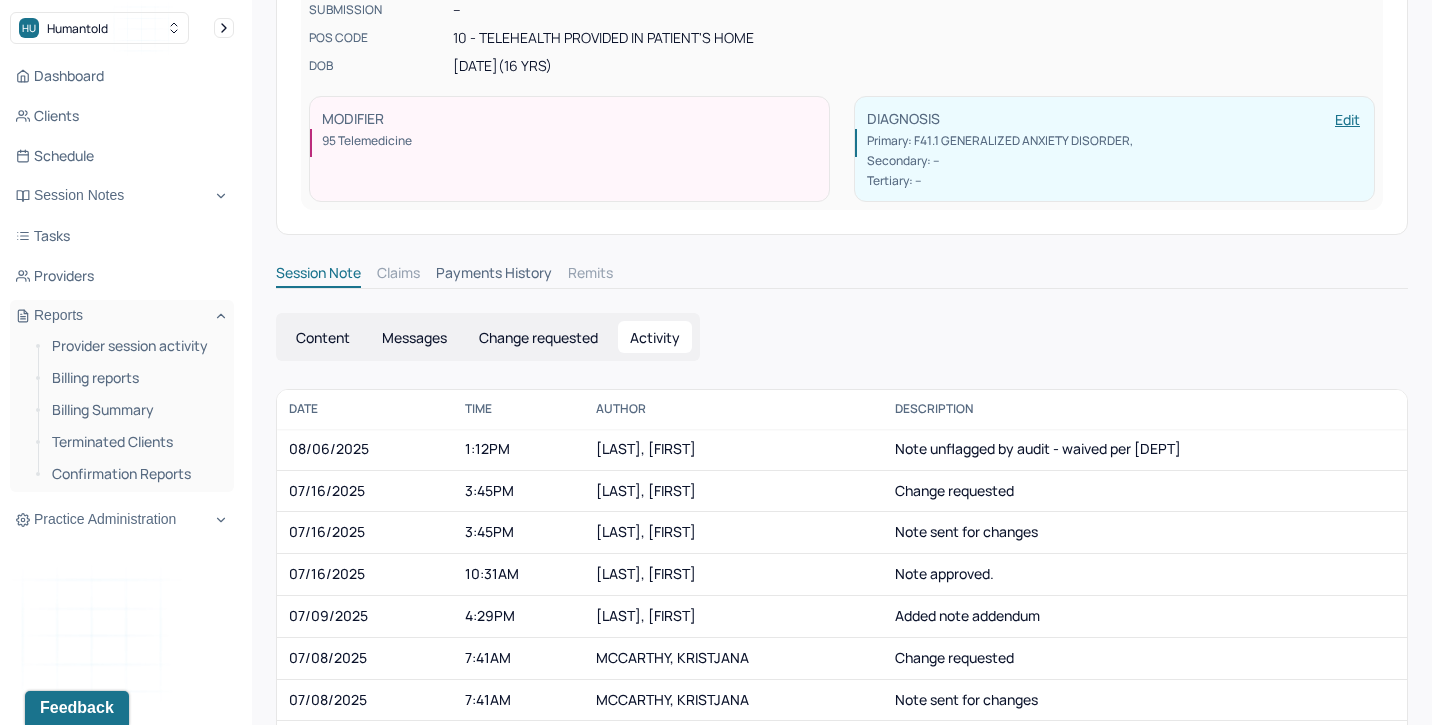 scroll, scrollTop: 327, scrollLeft: 0, axis: vertical 